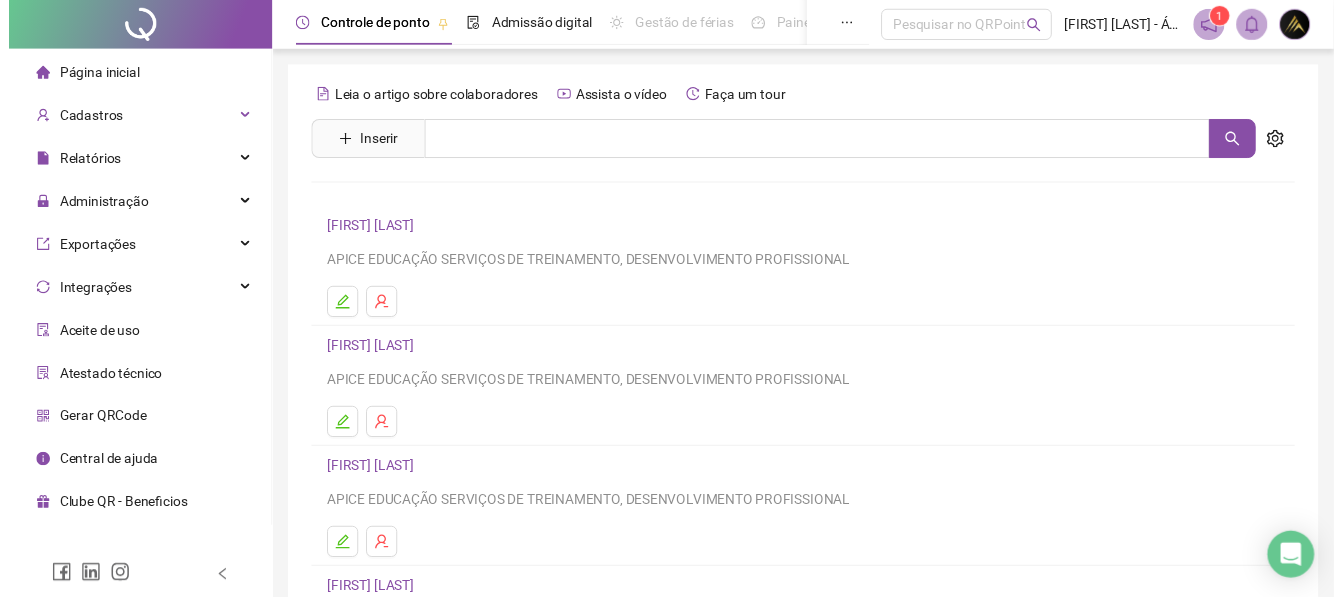 scroll, scrollTop: 0, scrollLeft: 0, axis: both 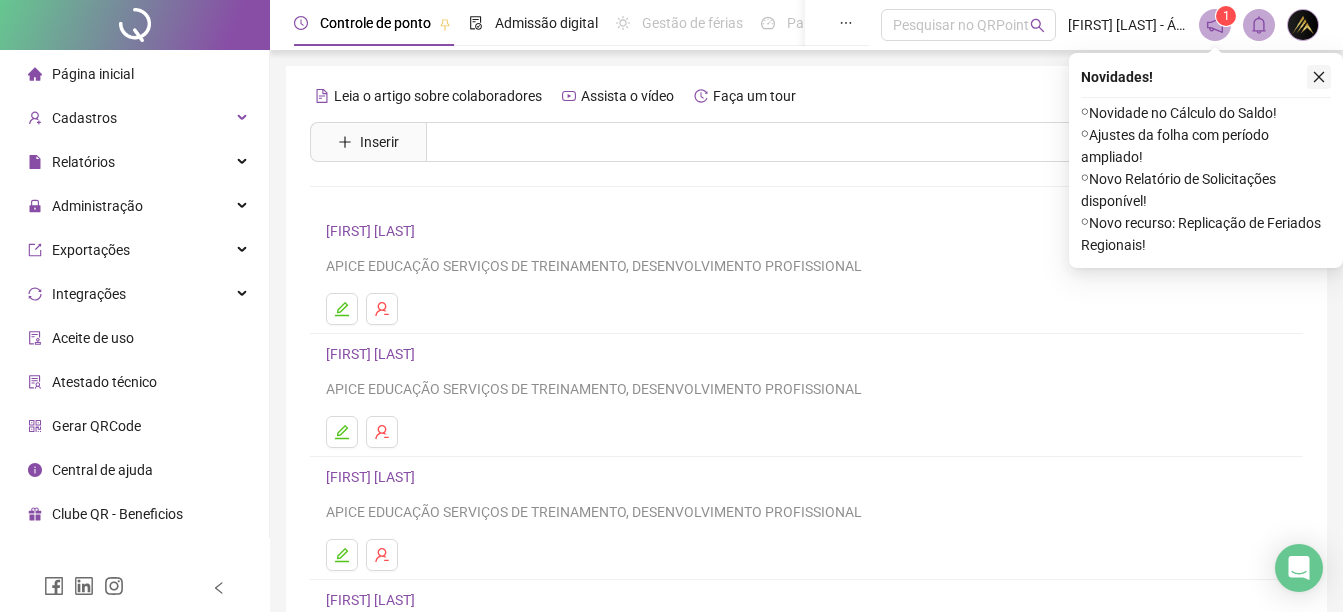 click 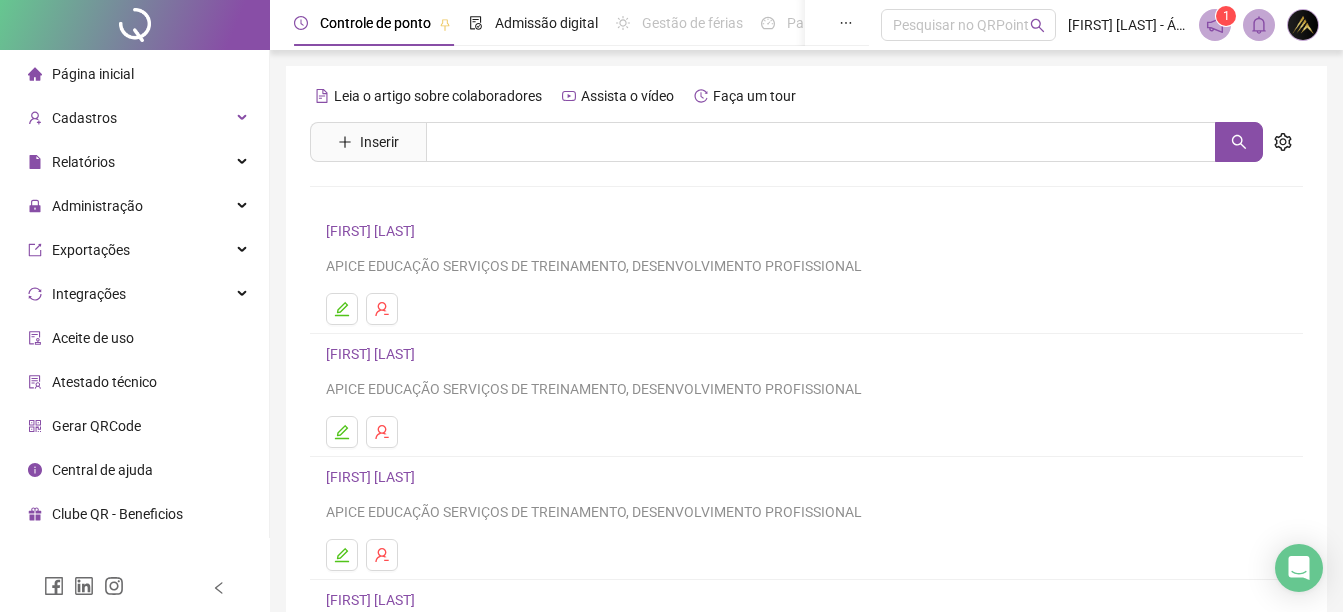 click at bounding box center [1215, 25] 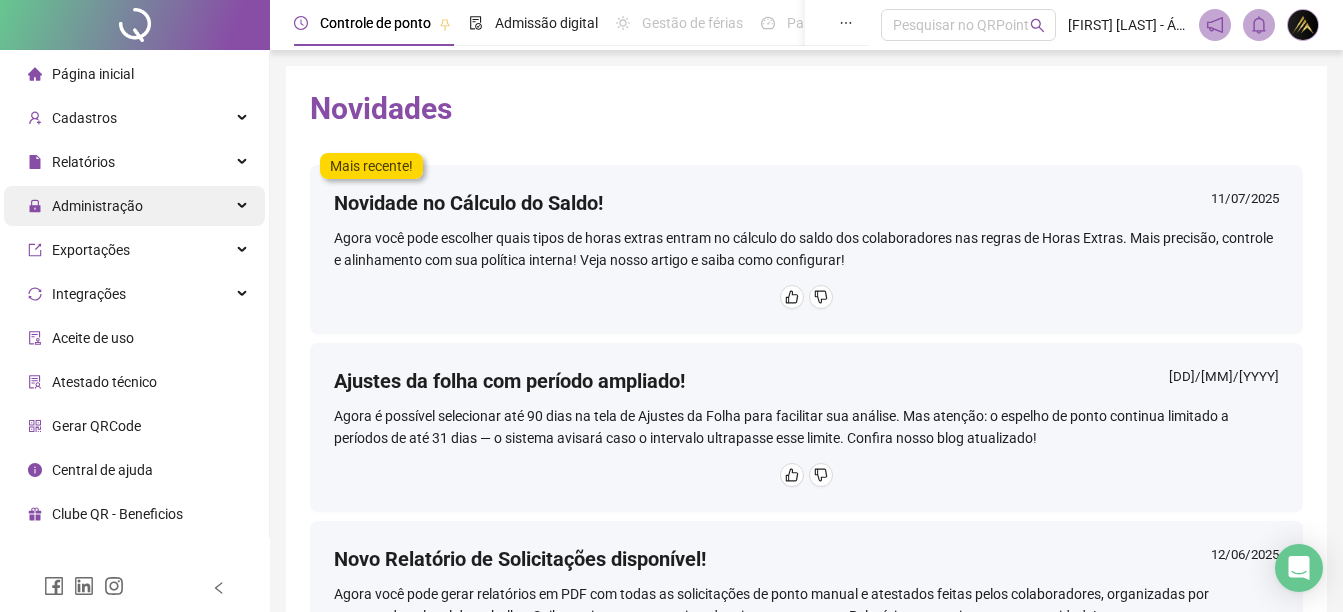 click on "Administração" at bounding box center (85, 206) 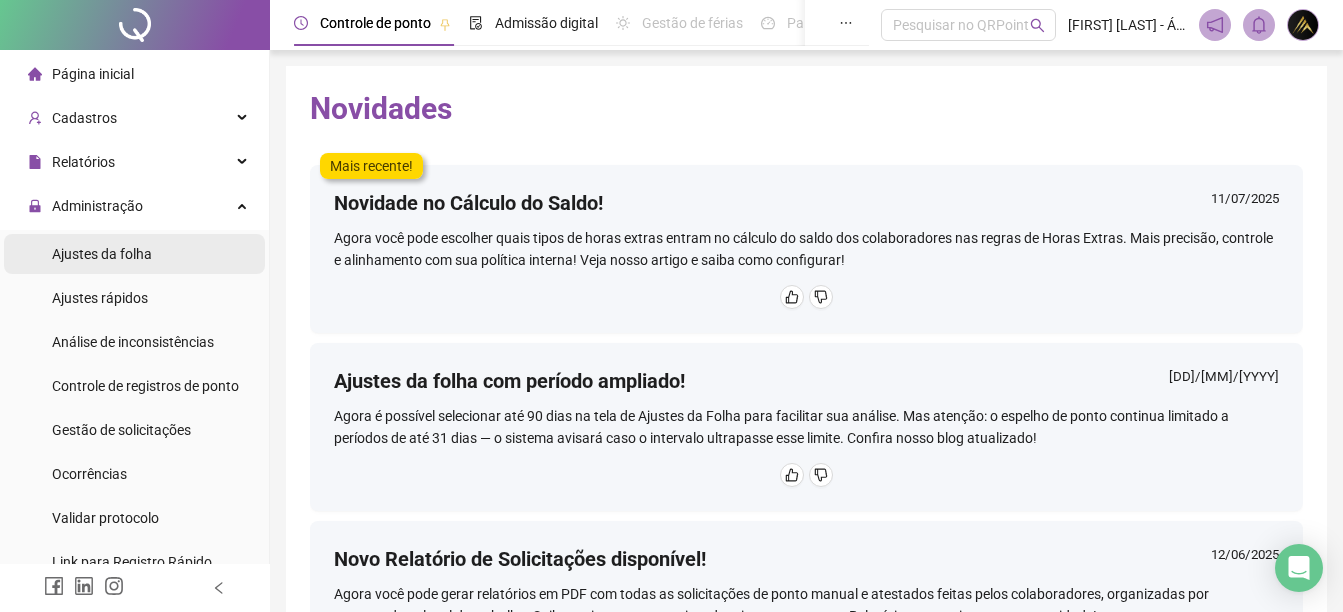 click on "Ajustes da folha" at bounding box center [134, 254] 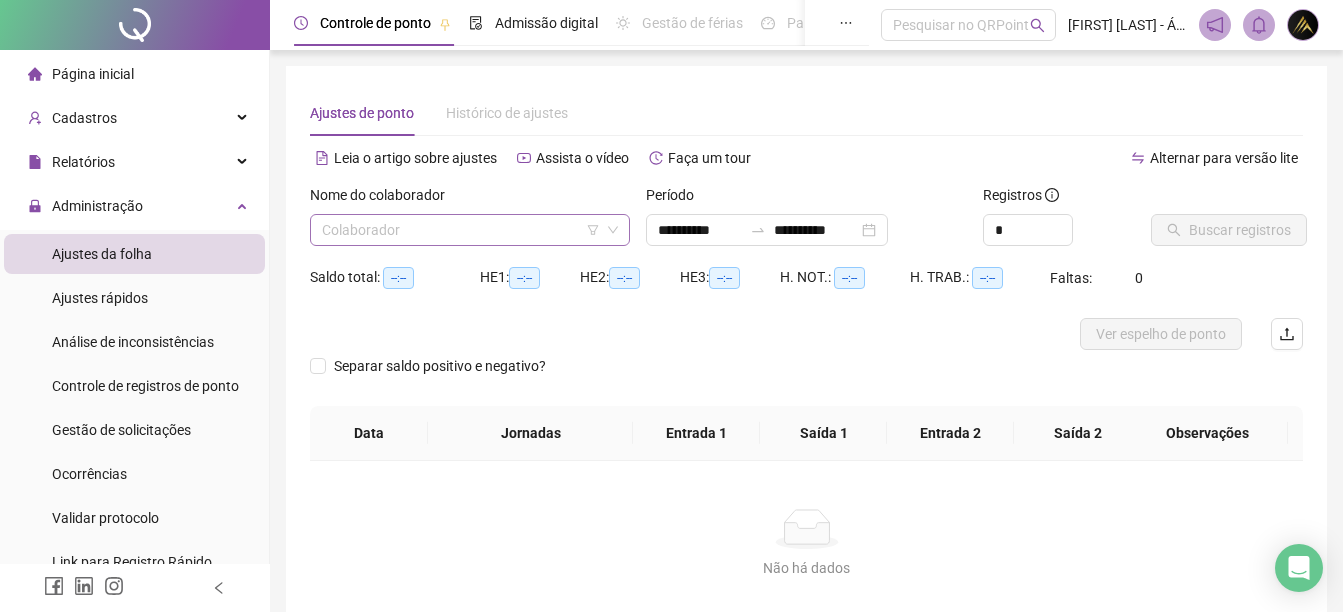 click at bounding box center (464, 230) 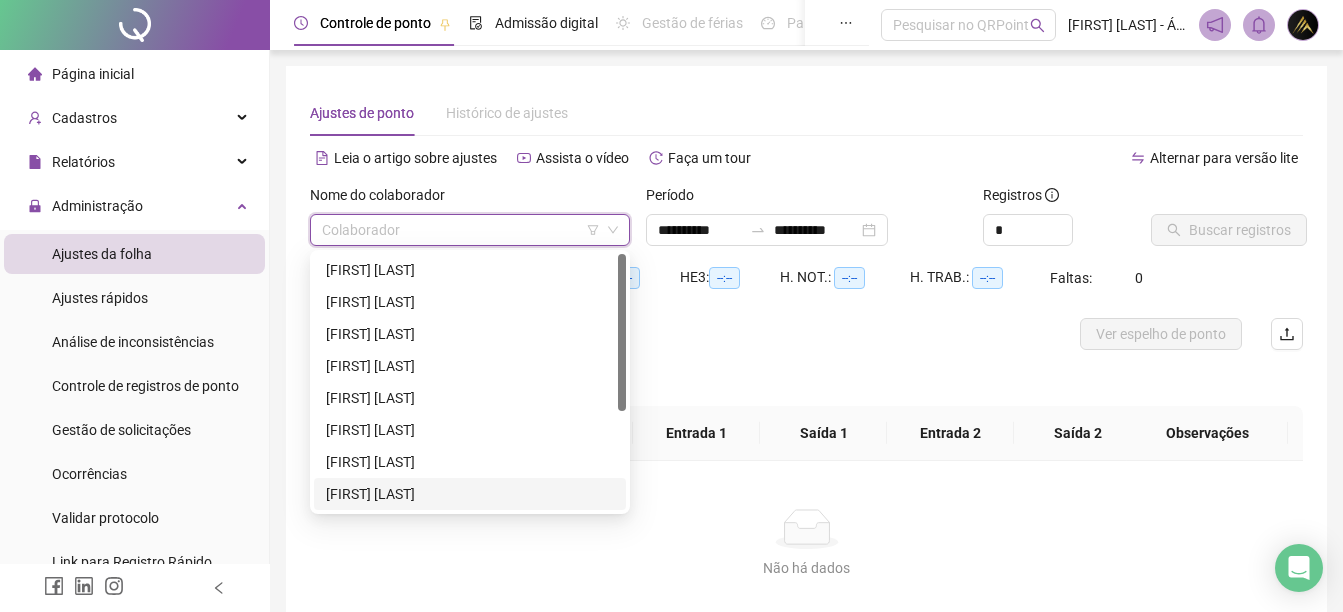 drag, startPoint x: 498, startPoint y: 507, endPoint x: 488, endPoint y: 502, distance: 11.18034 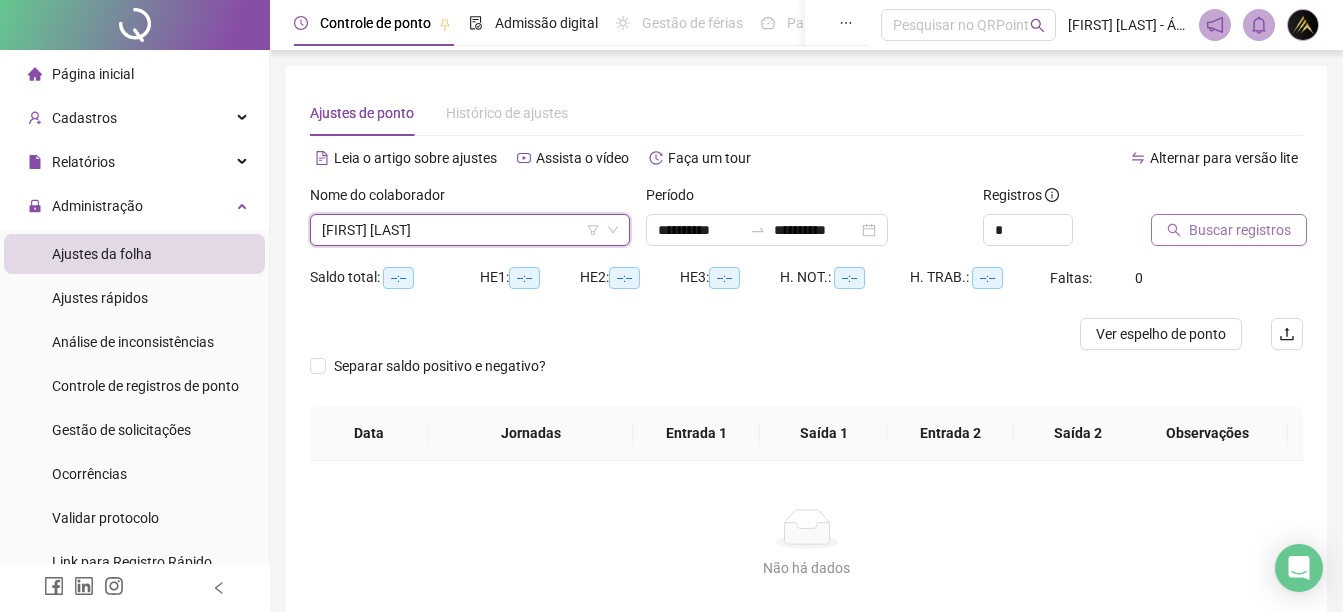 click on "Buscar registros" at bounding box center (1229, 230) 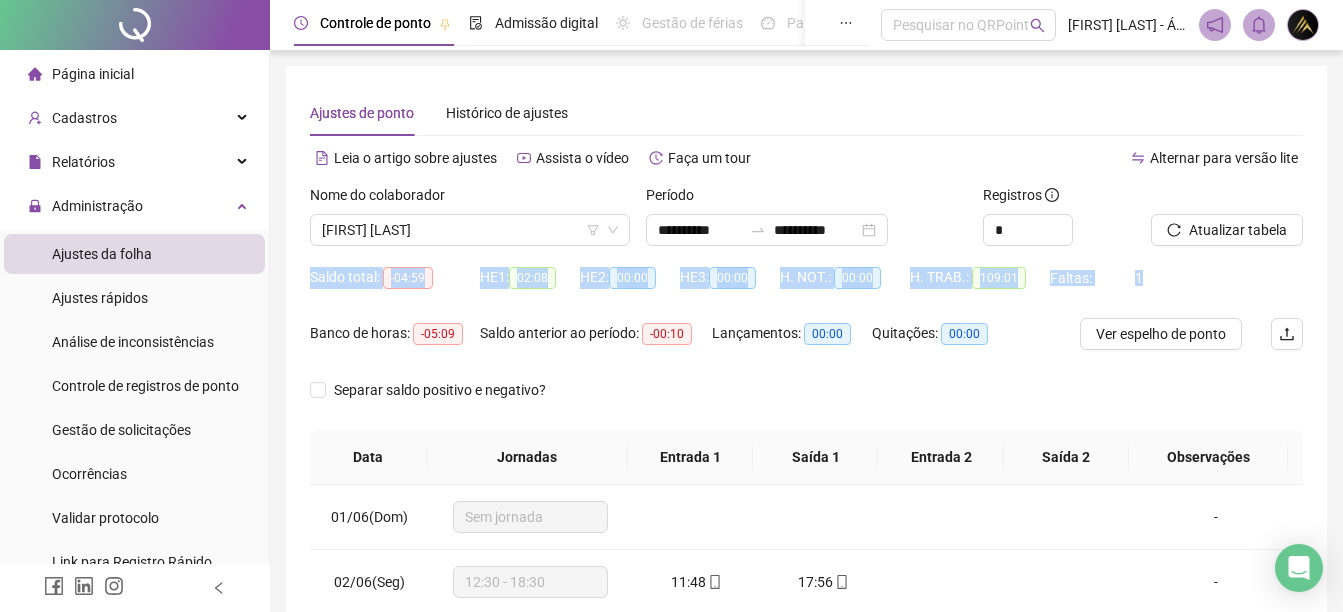 drag, startPoint x: 1328, startPoint y: 244, endPoint x: 1350, endPoint y: 310, distance: 69.57011 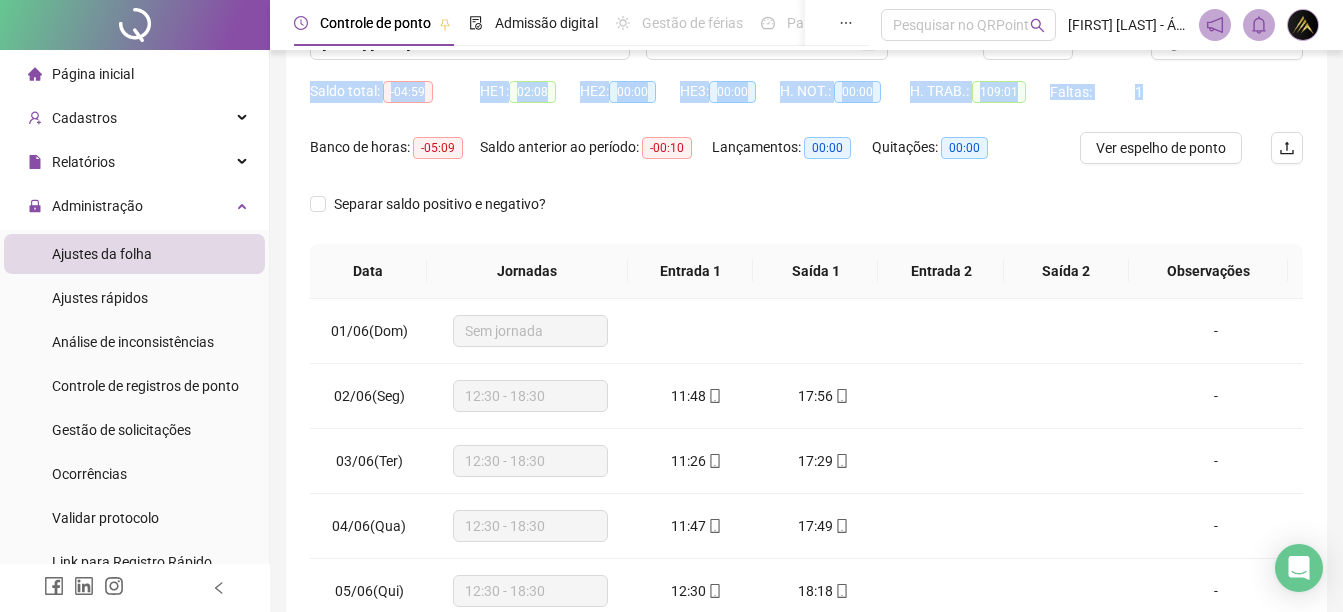 scroll, scrollTop: 410, scrollLeft: 0, axis: vertical 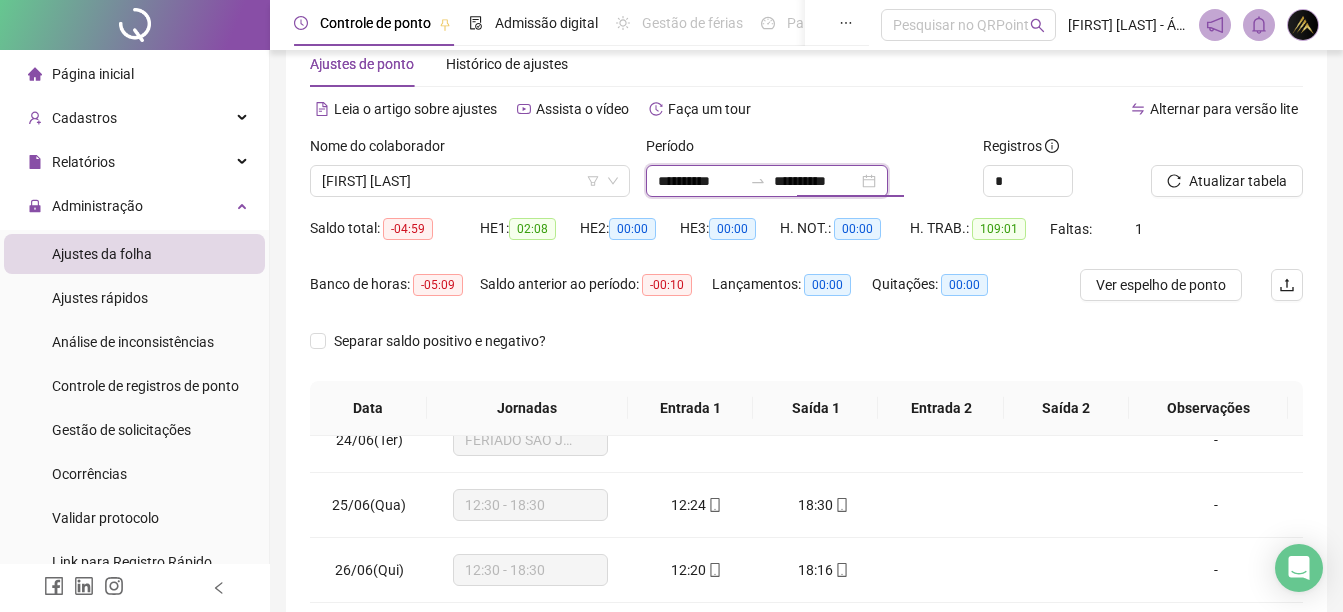 click on "**********" at bounding box center (816, 181) 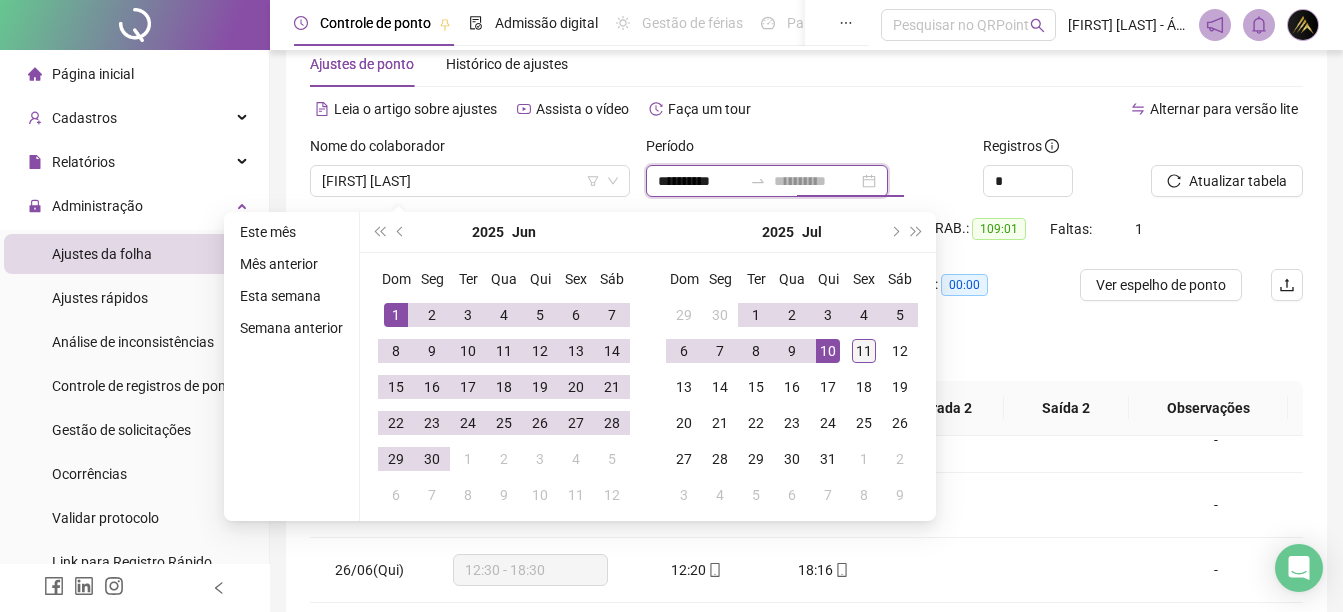 type on "**********" 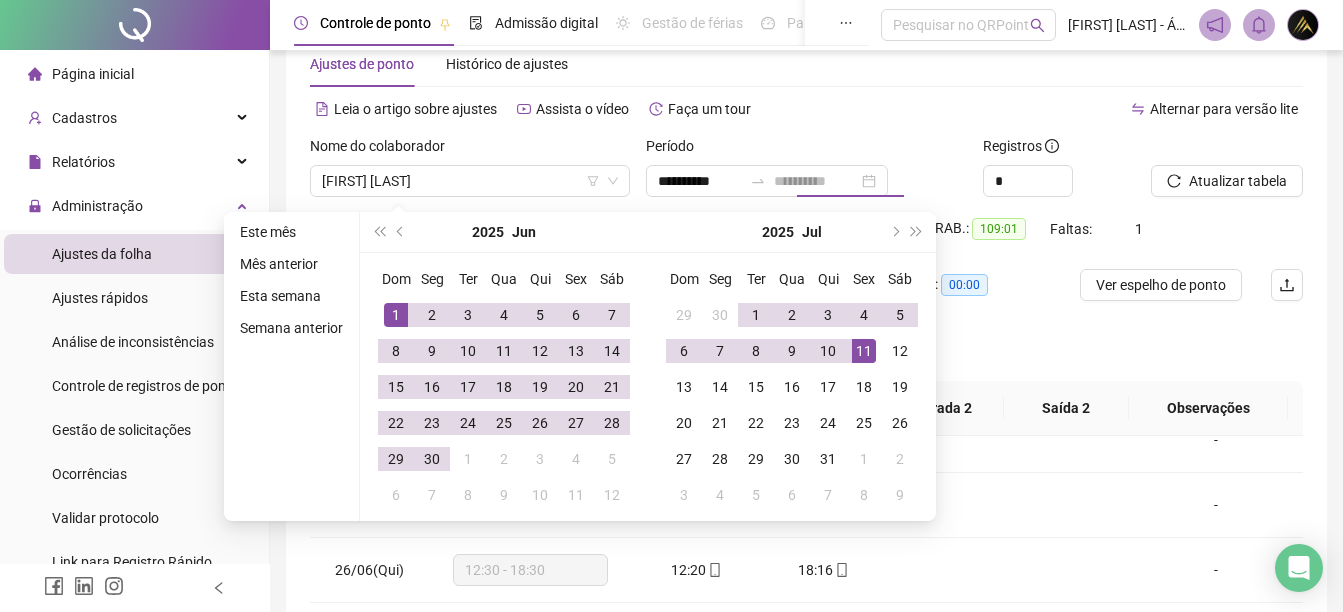 click on "11" at bounding box center (864, 351) 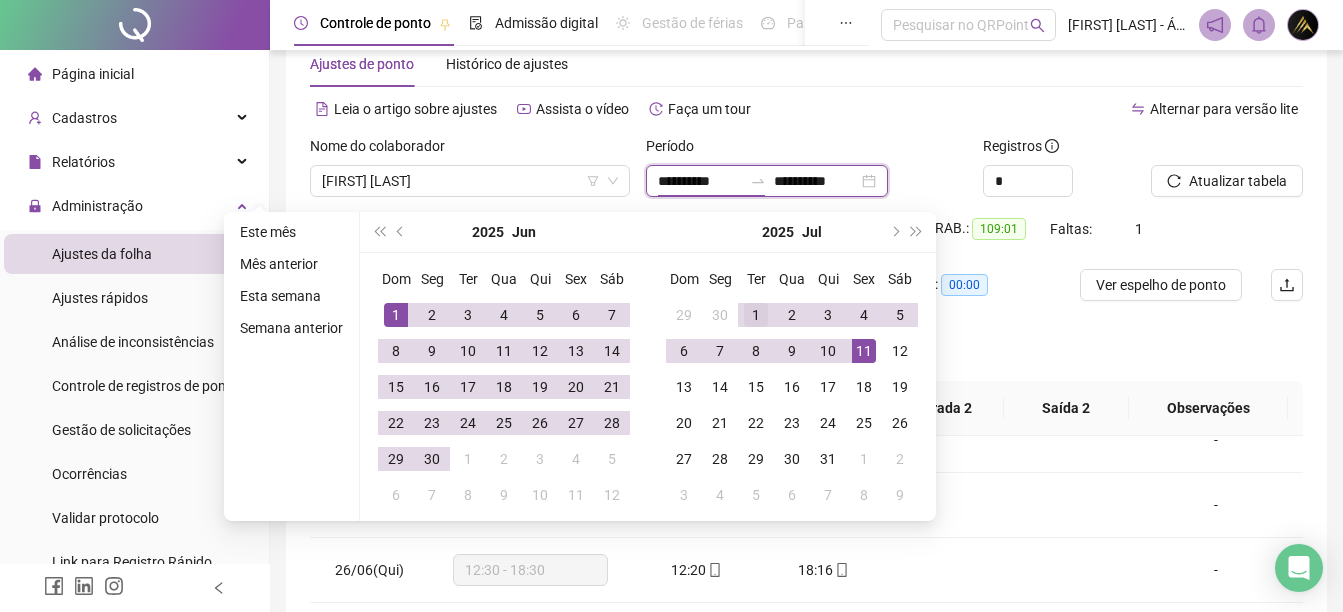 type on "**********" 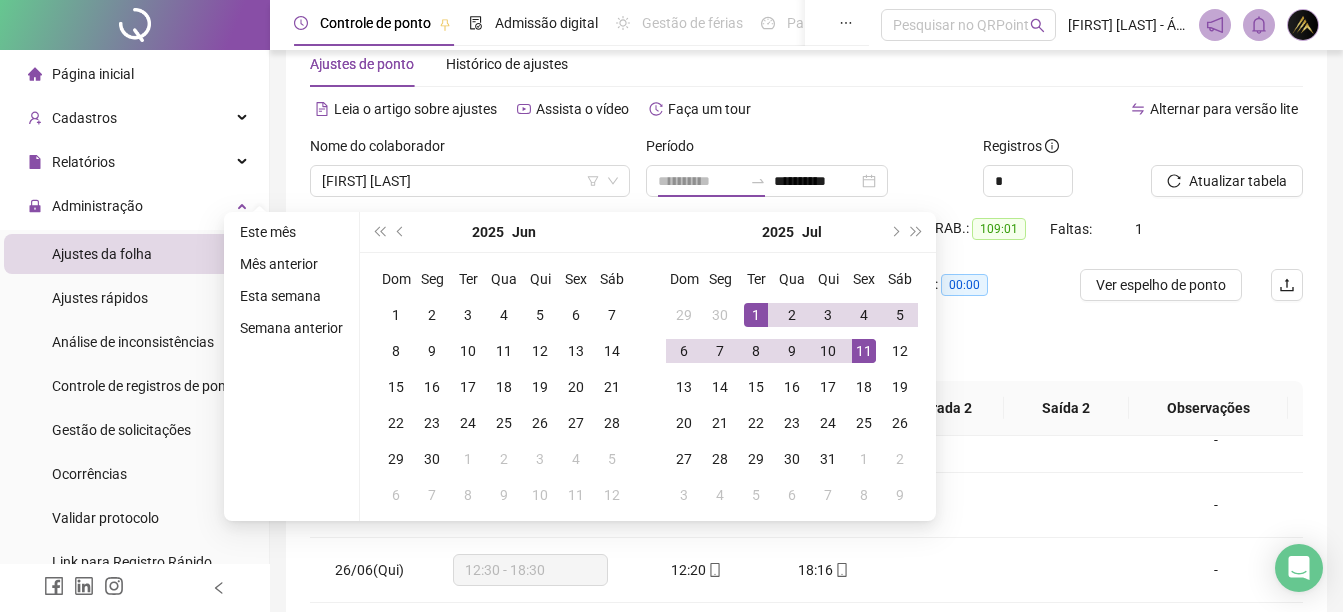 click on "1" at bounding box center (756, 315) 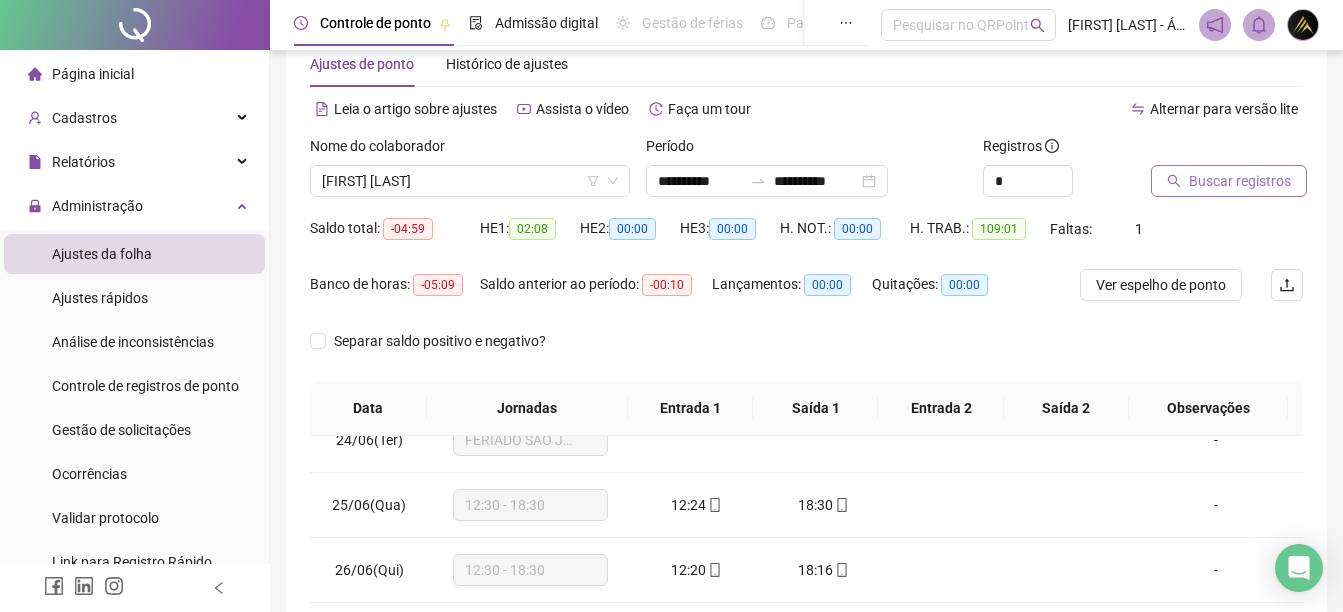 click on "Buscar registros" at bounding box center (1229, 181) 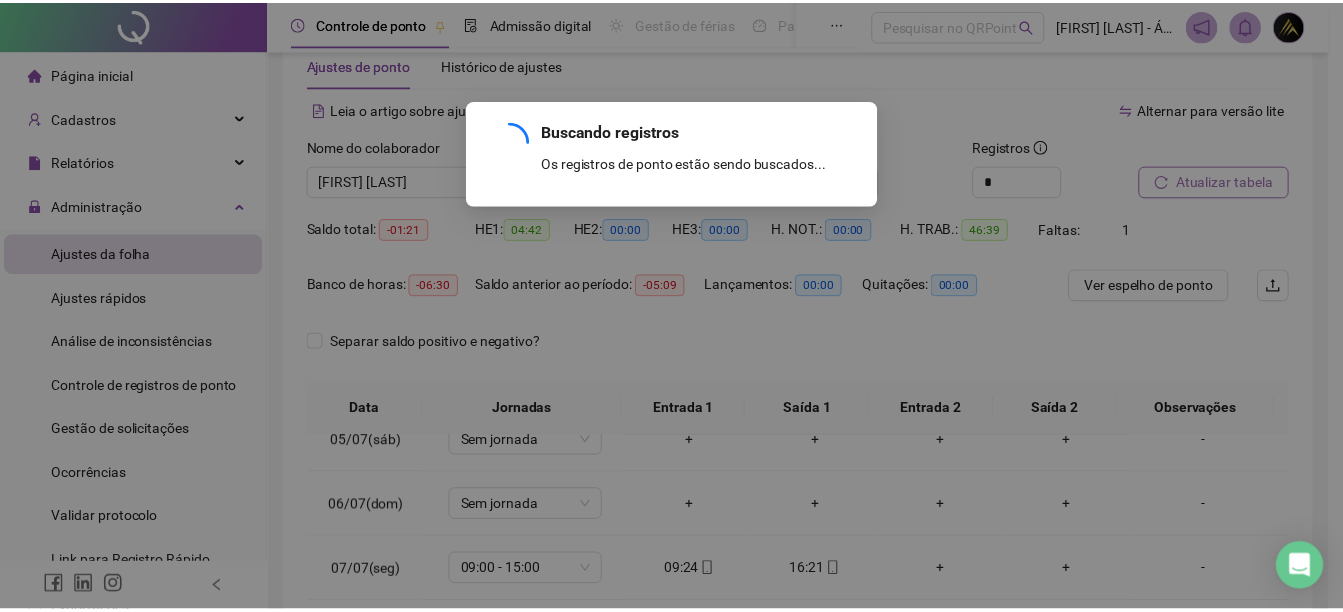 scroll, scrollTop: 288, scrollLeft: 0, axis: vertical 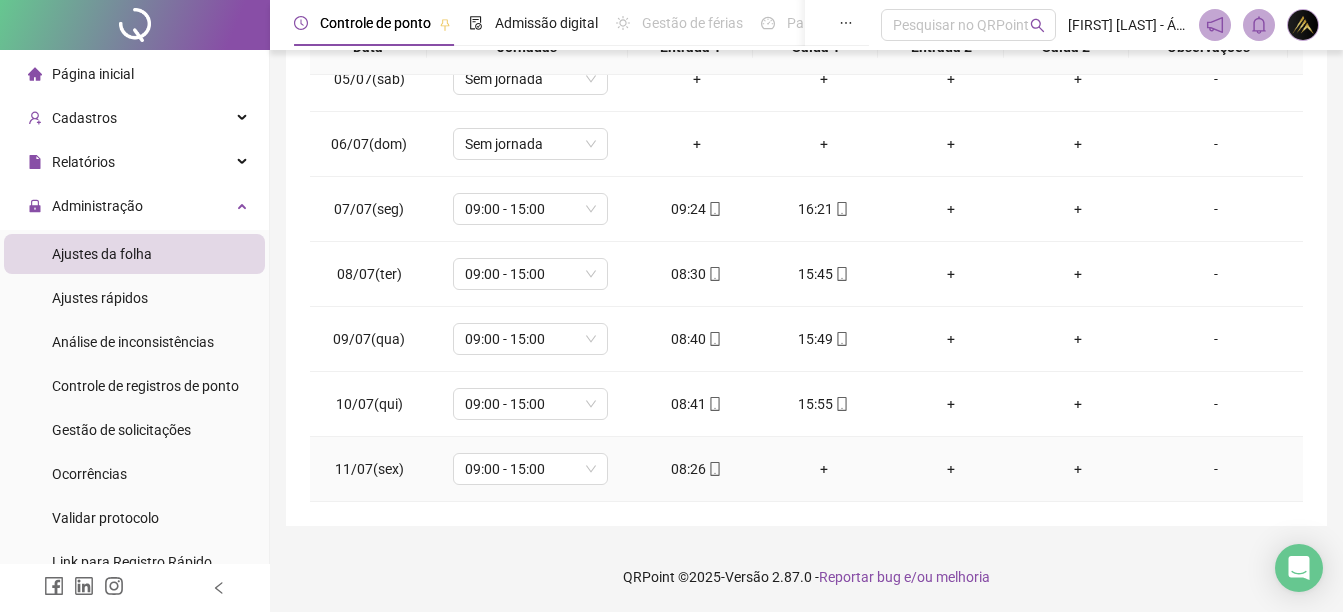 click 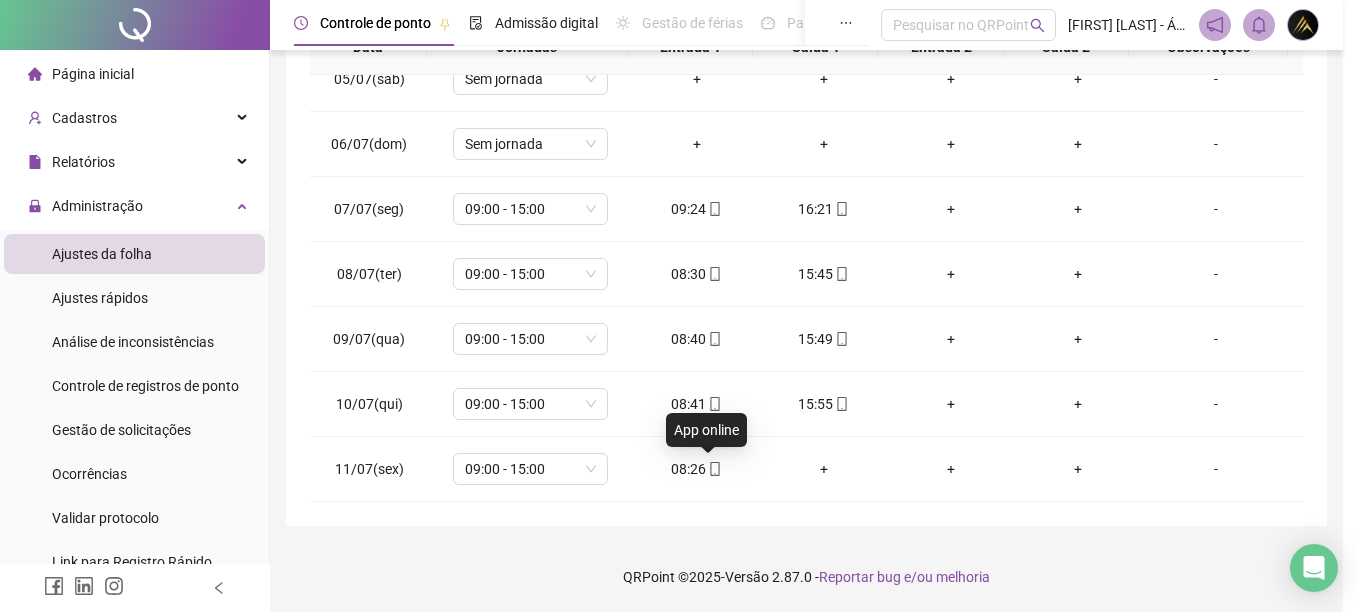 type on "**********" 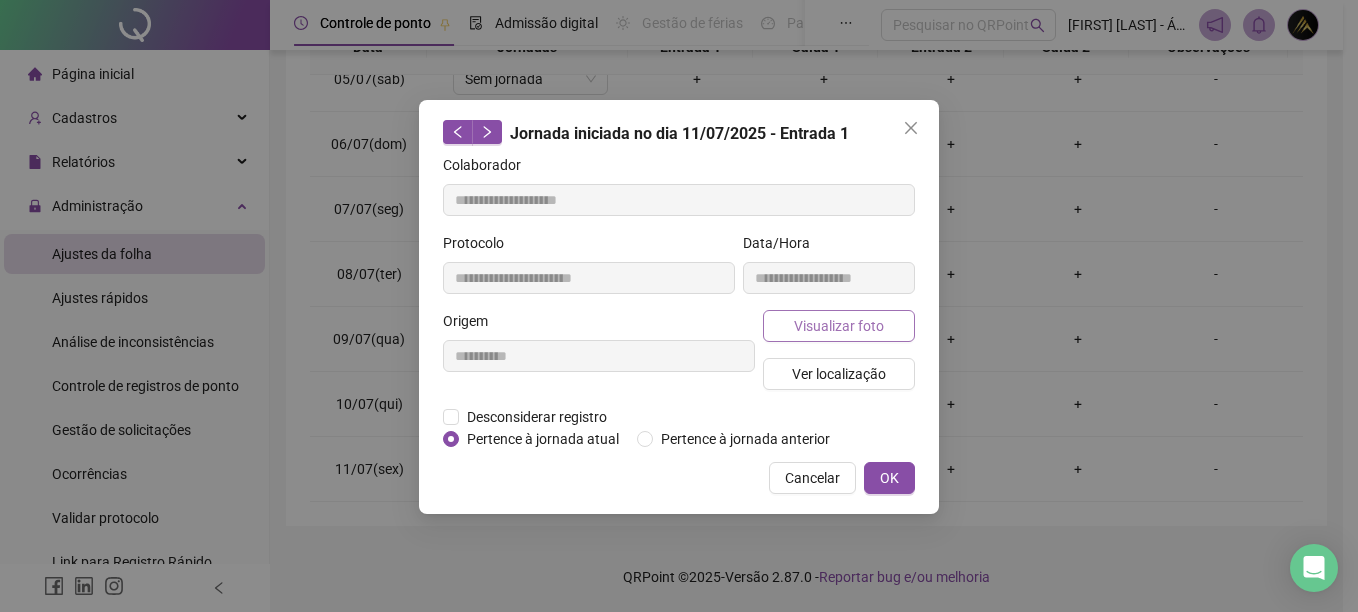 click on "Visualizar foto" at bounding box center (839, 326) 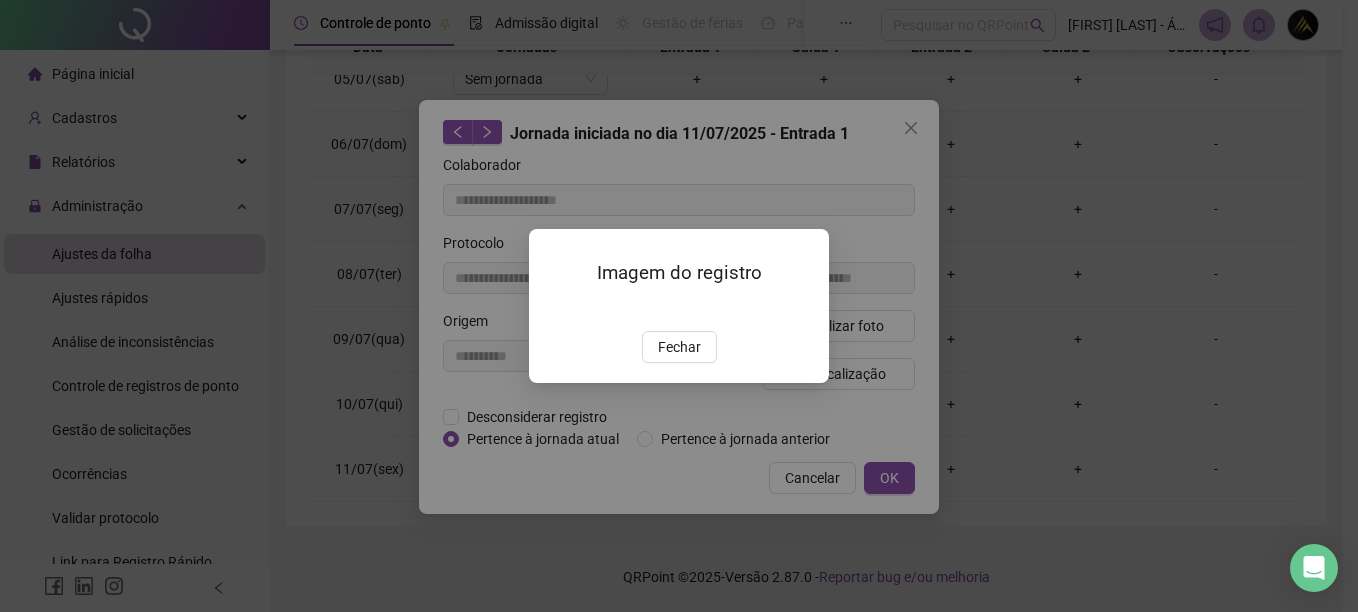 click on "Imagem do registro Fechar" at bounding box center (679, 305) 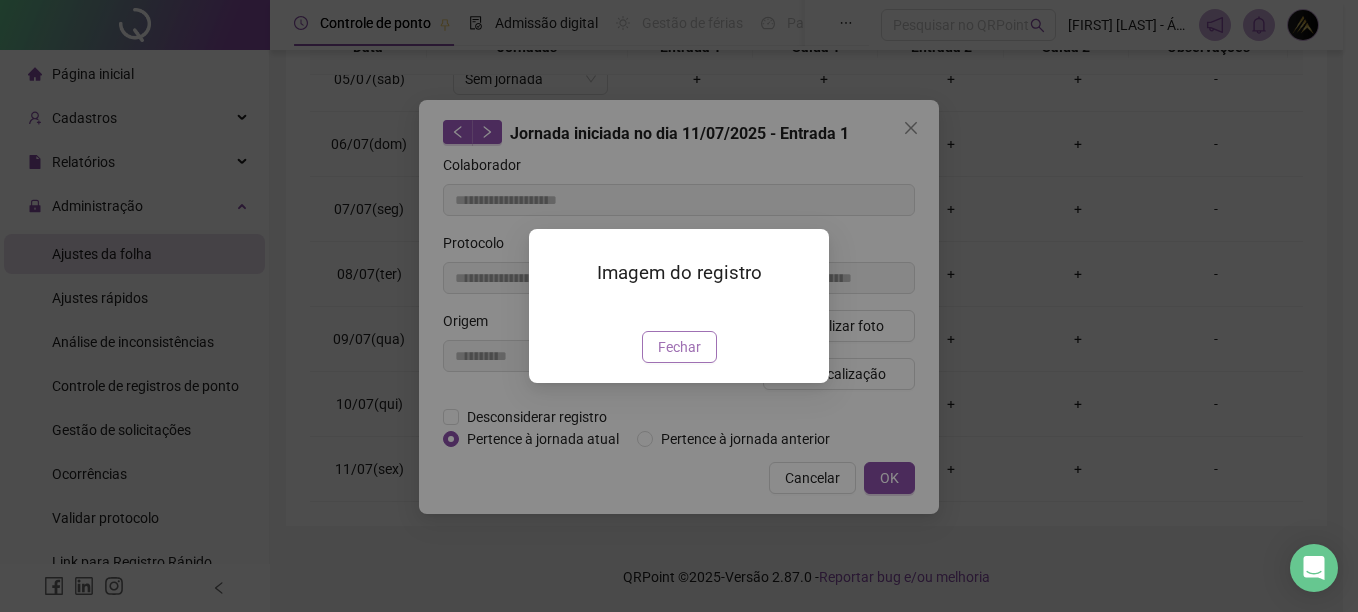 click on "Fechar" at bounding box center [679, 347] 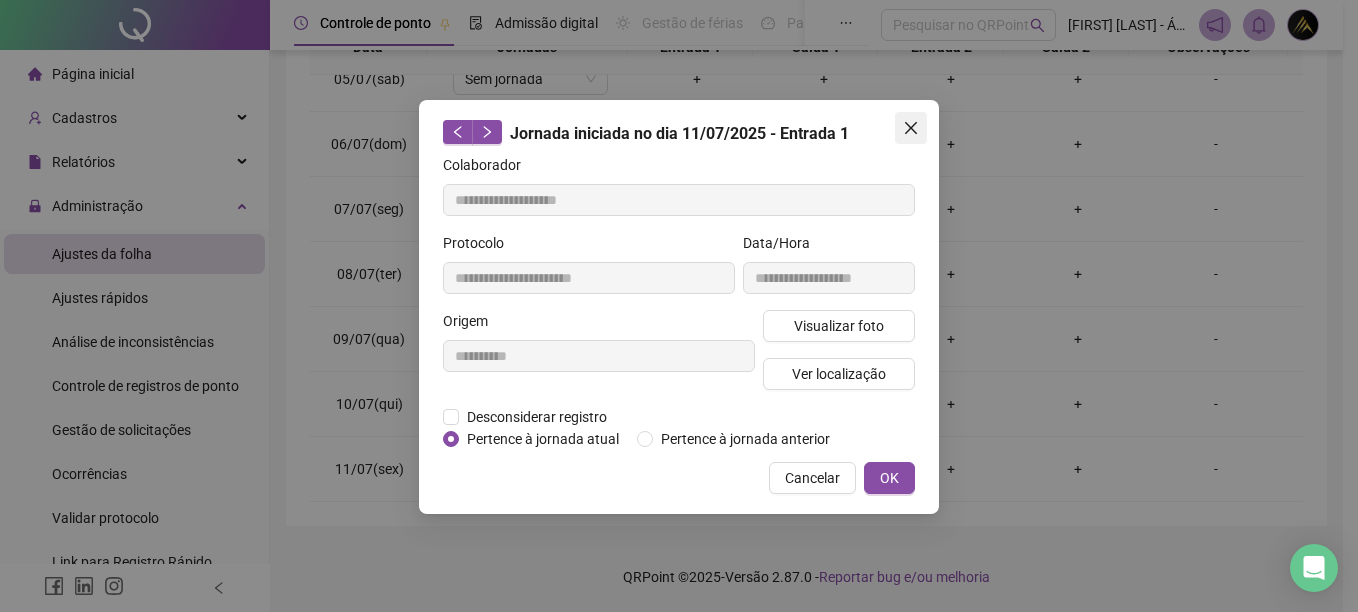 click at bounding box center [911, 128] 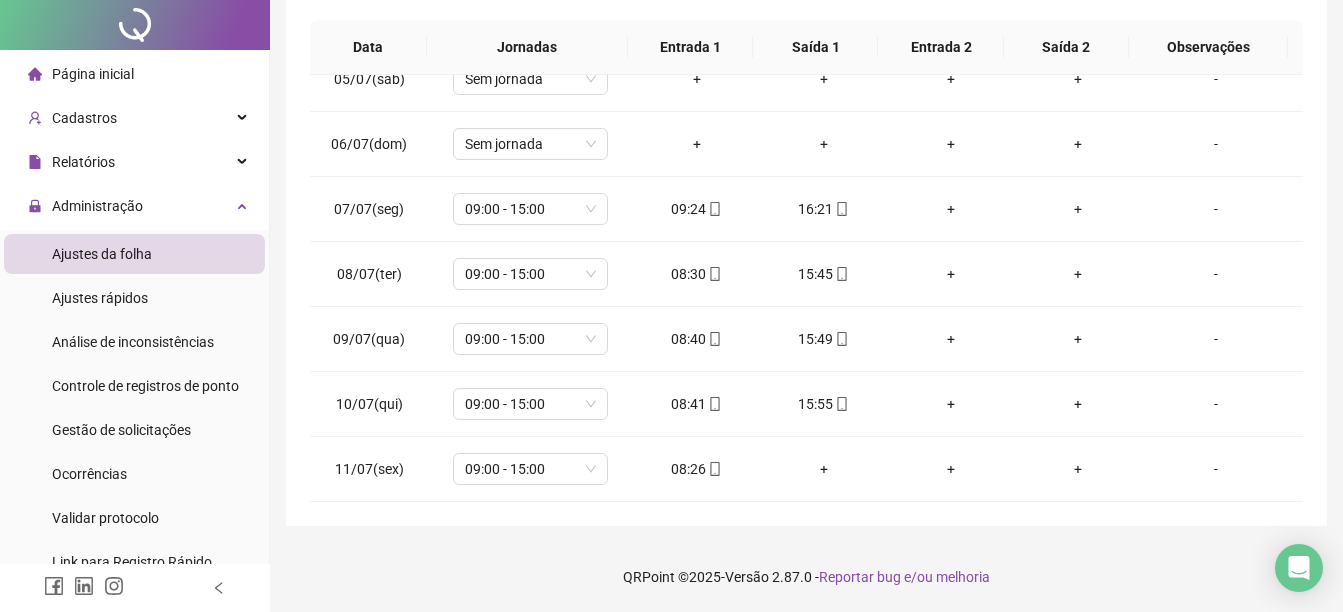 scroll, scrollTop: 0, scrollLeft: 0, axis: both 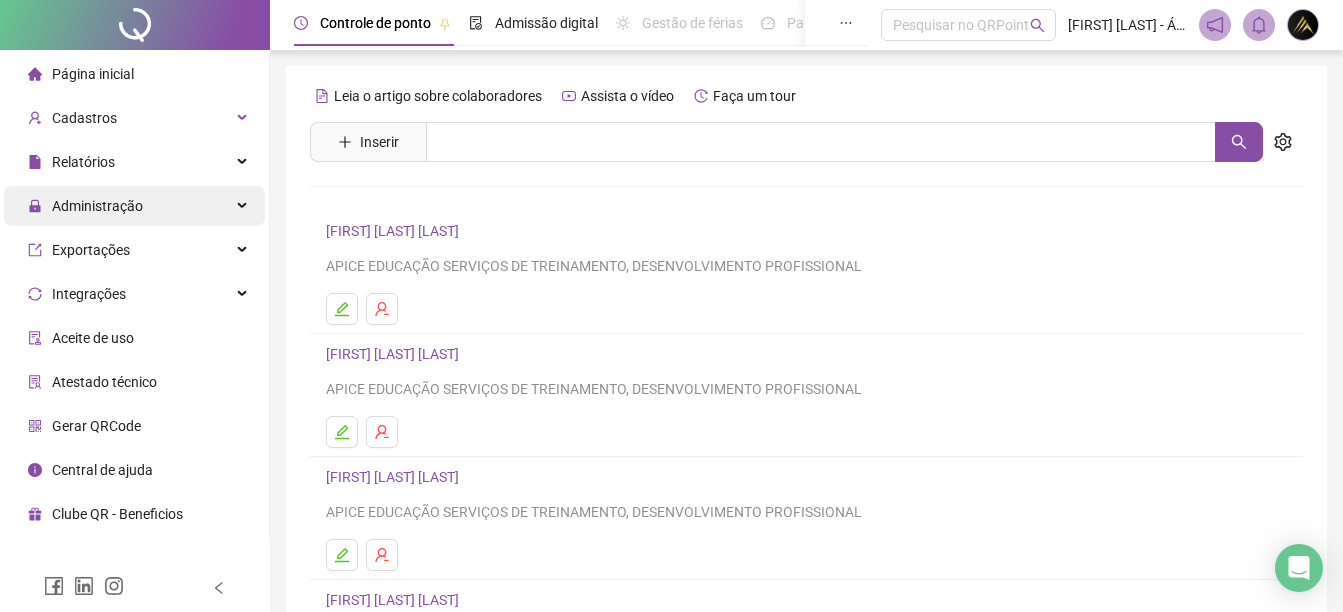 click on "Administração" at bounding box center (134, 206) 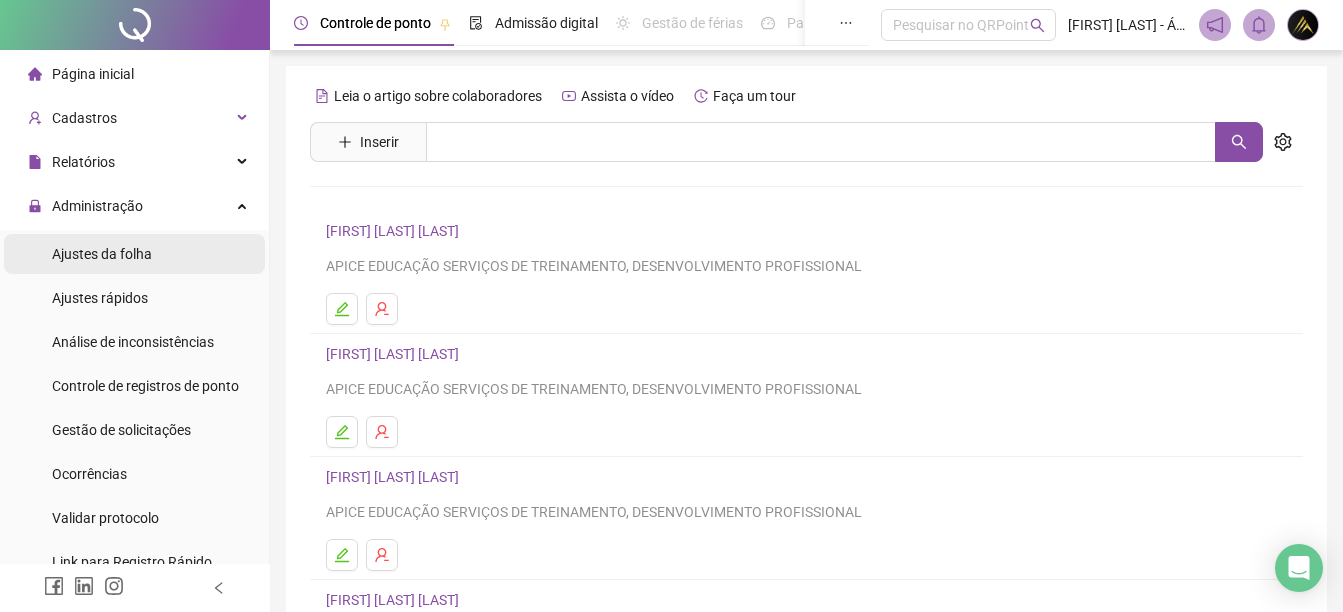 click on "Ajustes da folha" at bounding box center [134, 254] 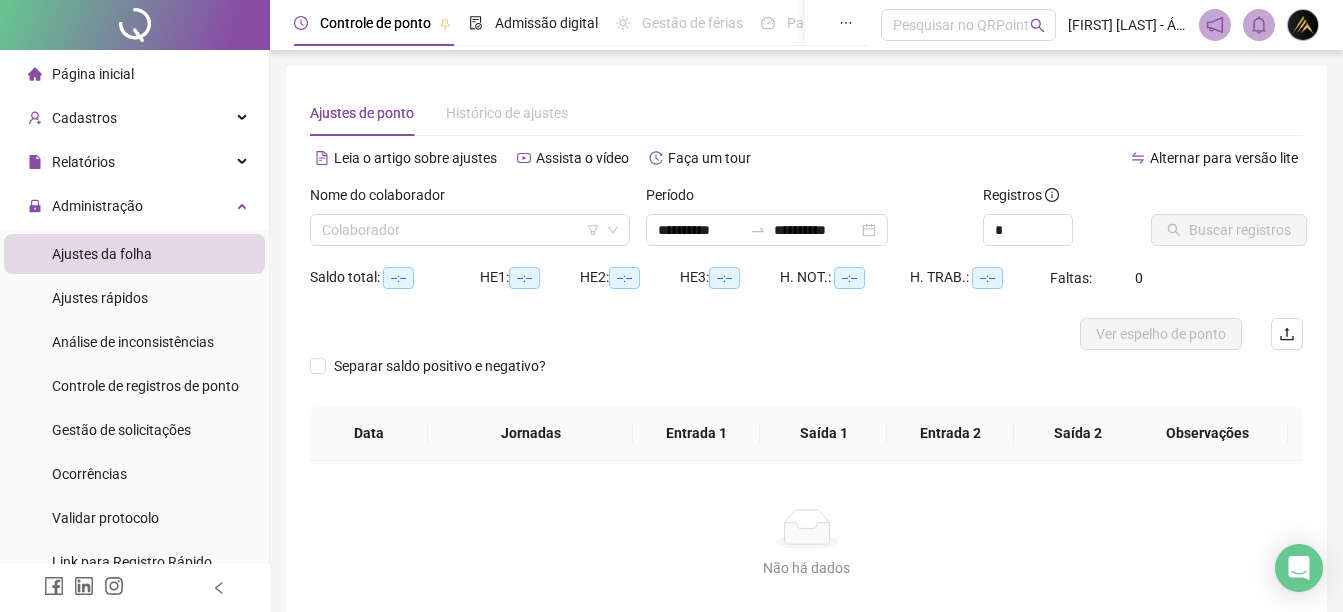 click on "Nome do colaborador" at bounding box center [470, 199] 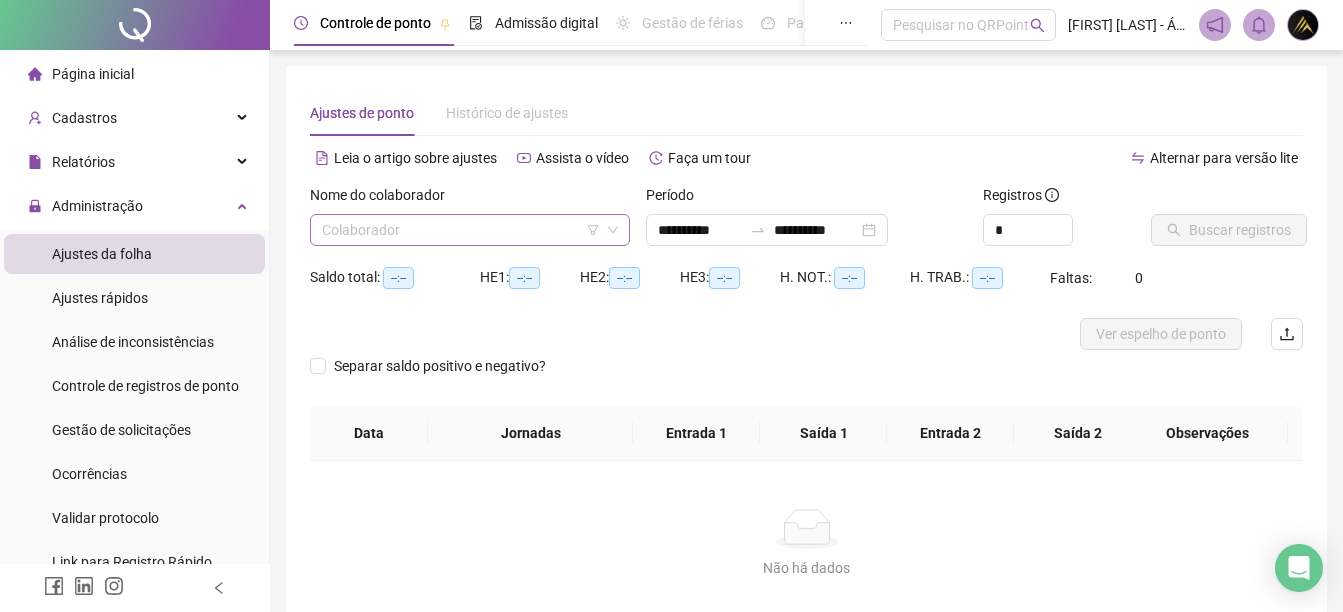 click at bounding box center (464, 230) 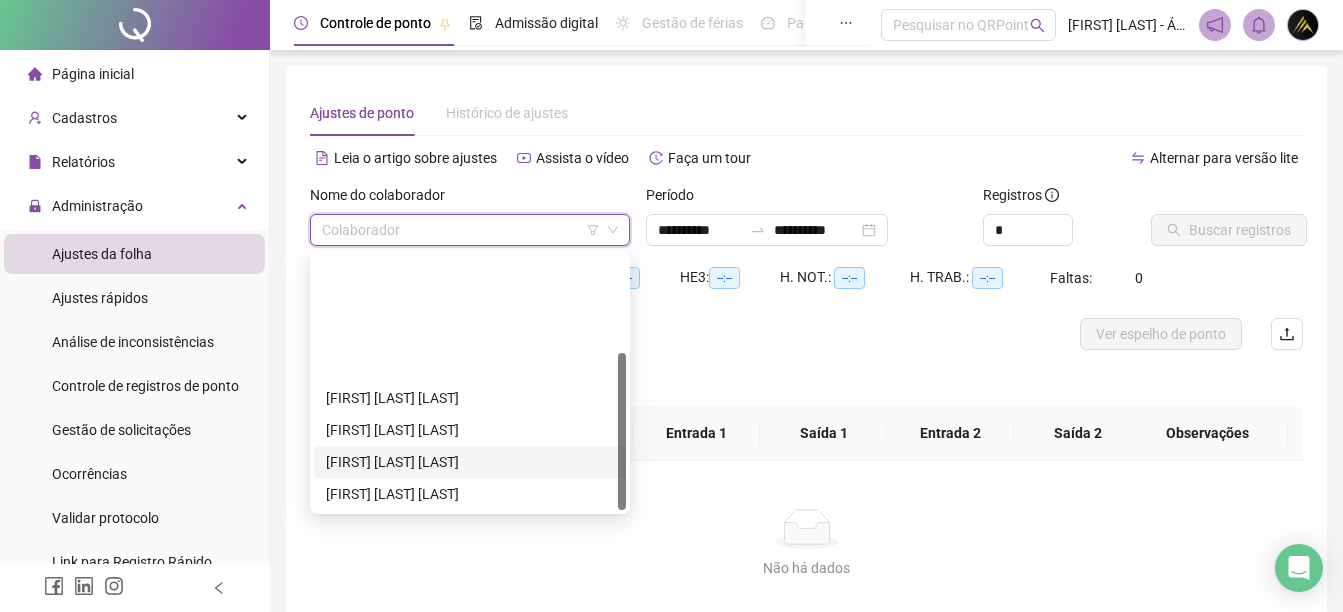 scroll, scrollTop: 160, scrollLeft: 0, axis: vertical 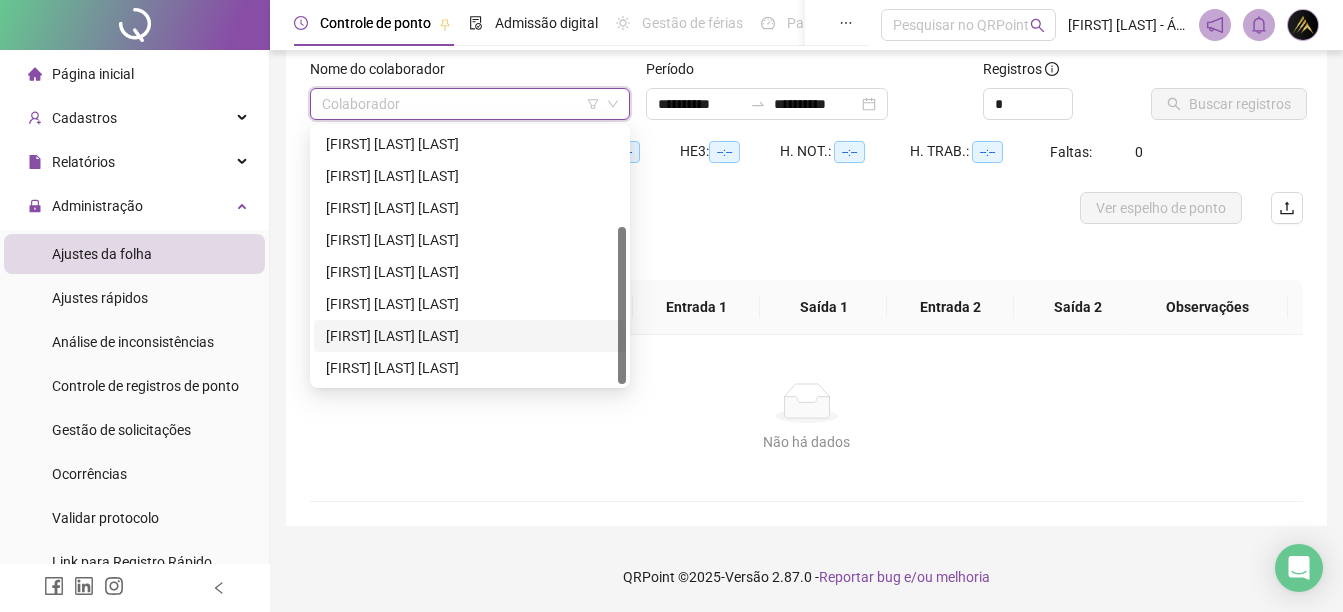 click on "TAINÁ LUISA DE SOUZA DOMINGOAS" at bounding box center [470, 336] 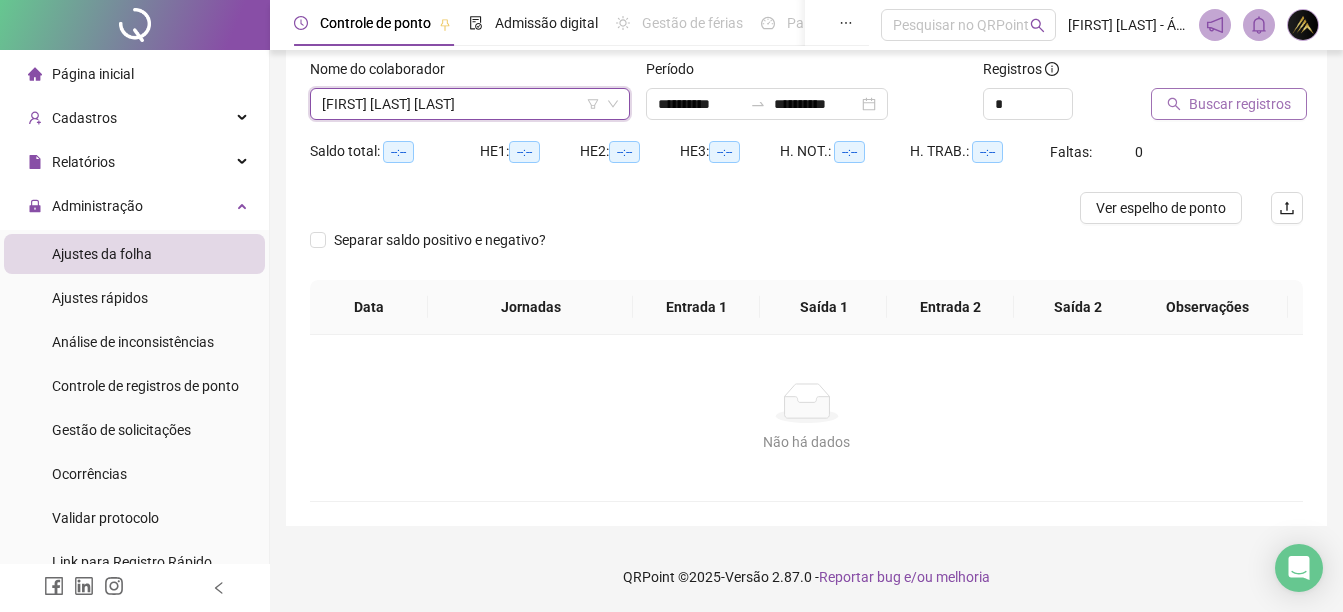 click on "Buscar registros" at bounding box center [1240, 104] 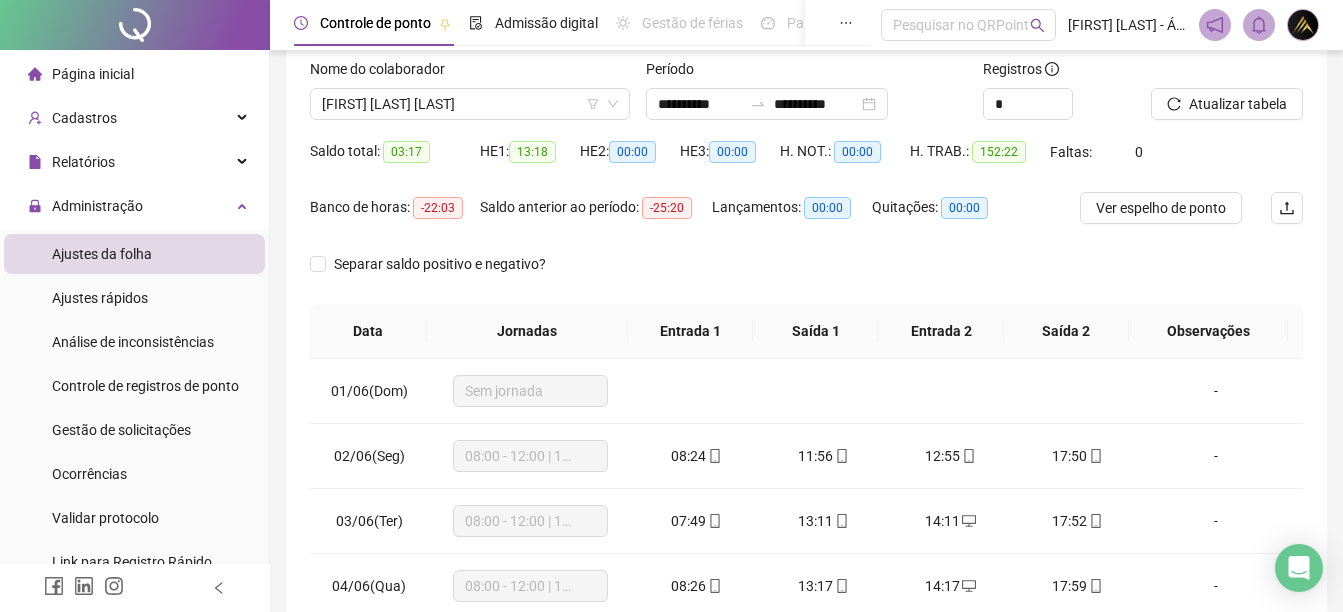 scroll, scrollTop: 0, scrollLeft: 0, axis: both 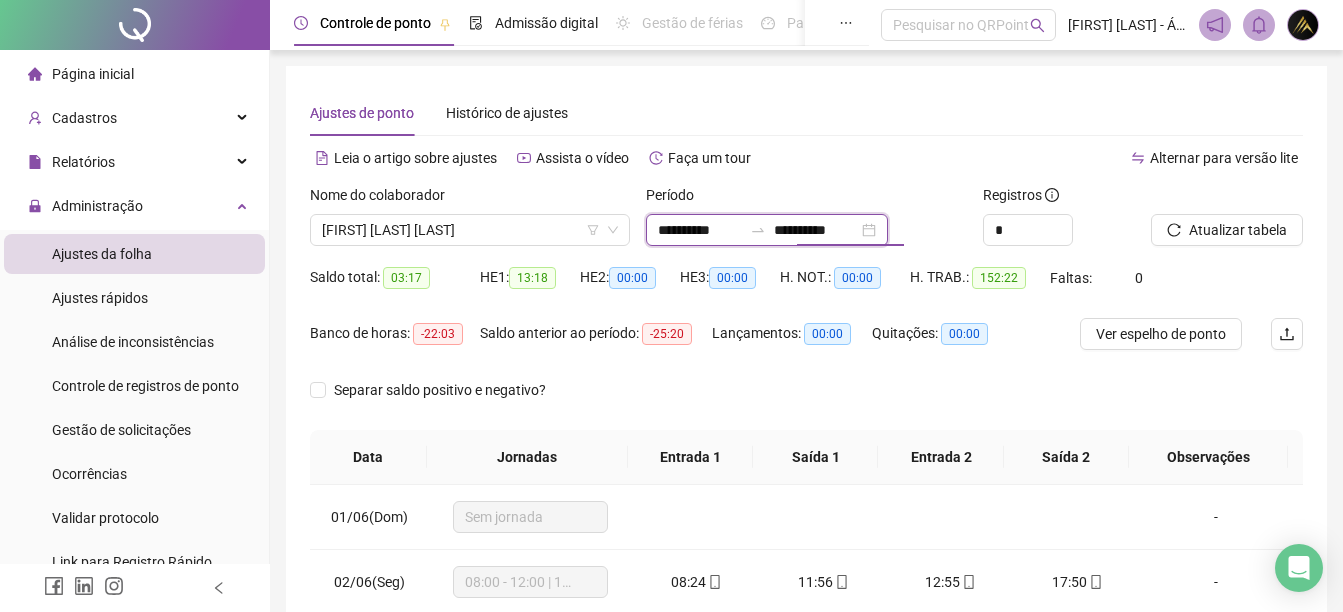 click on "**********" at bounding box center [816, 230] 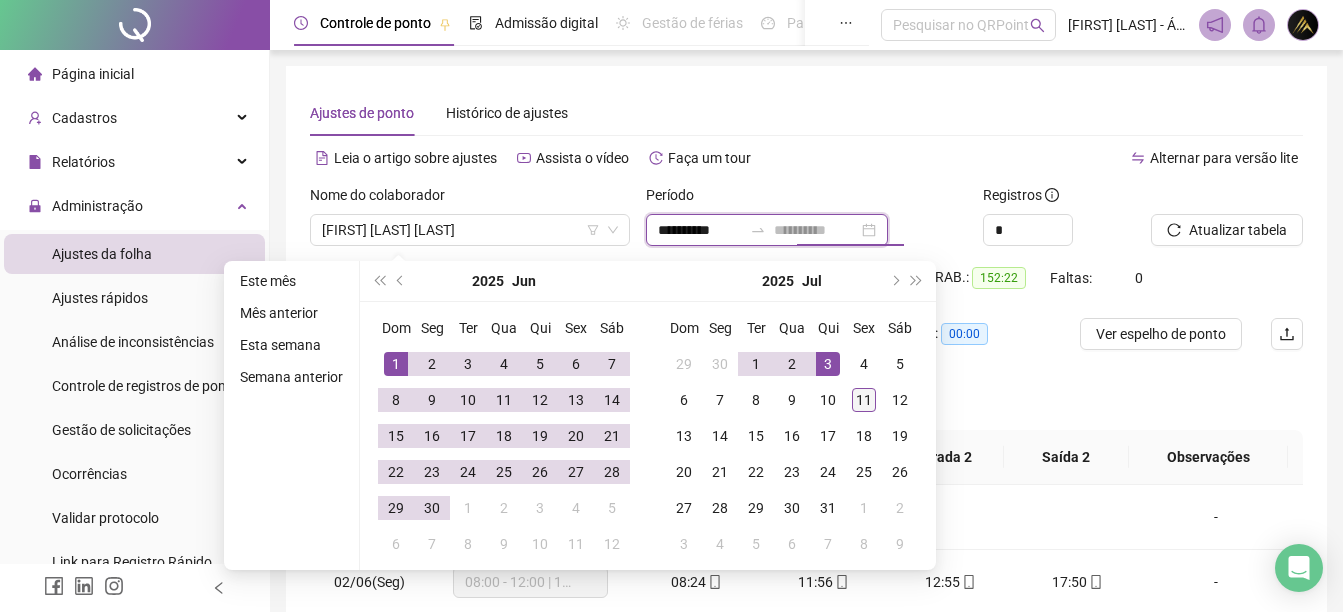 type on "**********" 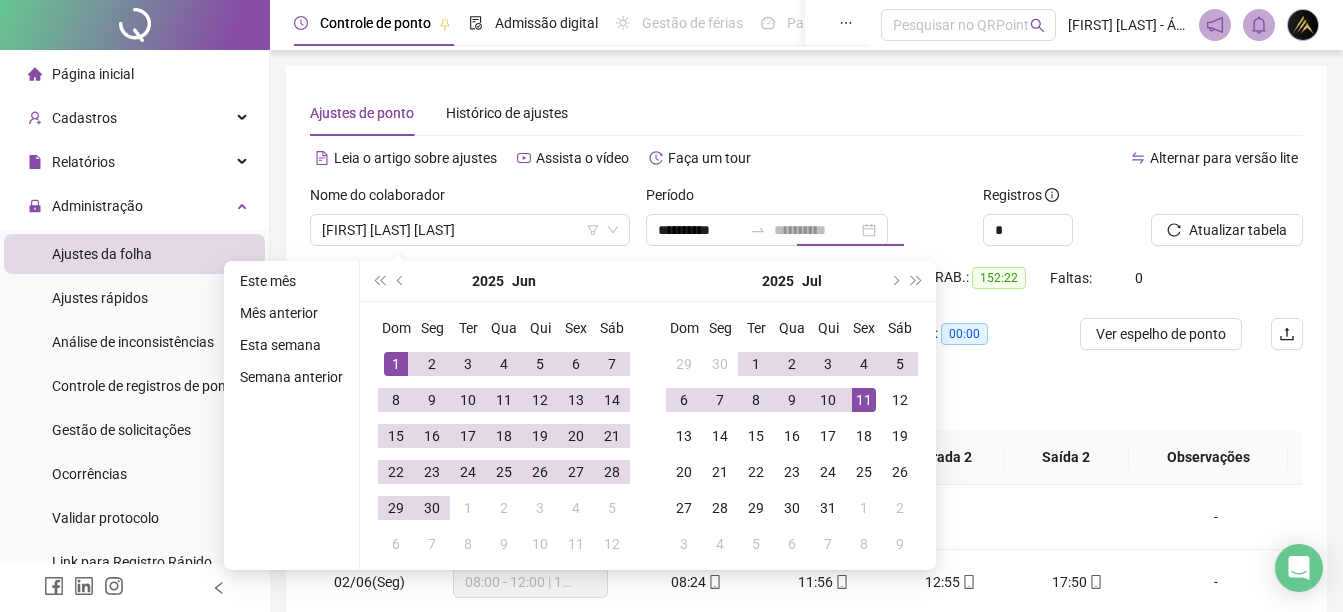 click on "11" at bounding box center [864, 400] 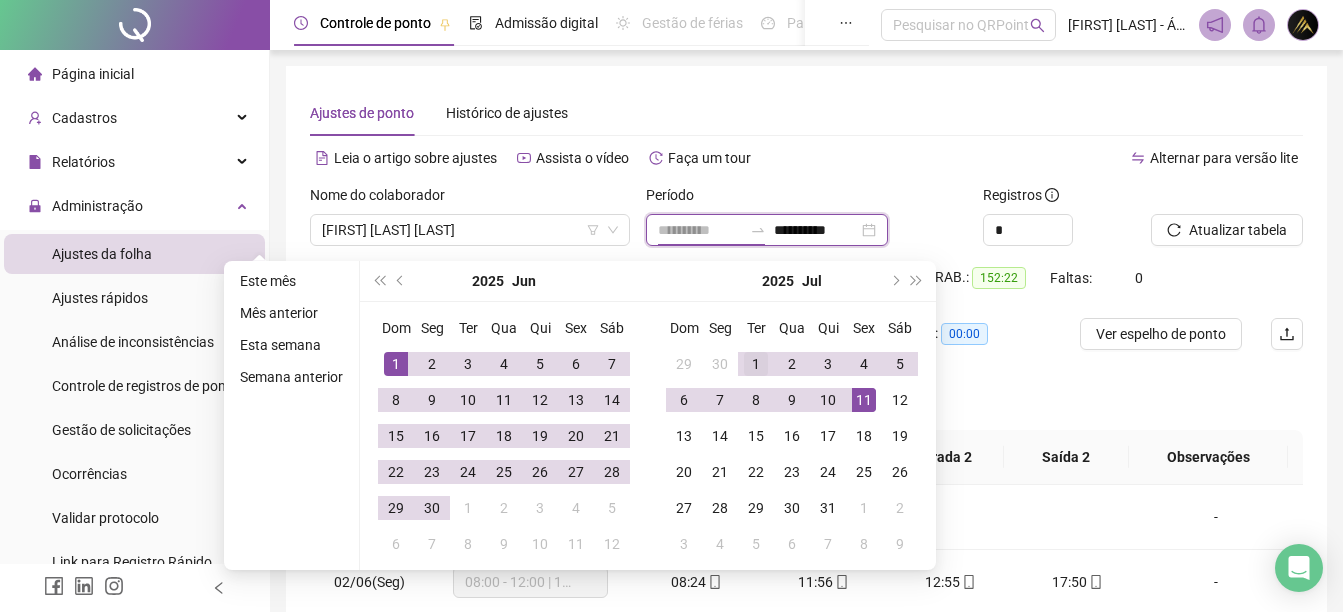 type on "**********" 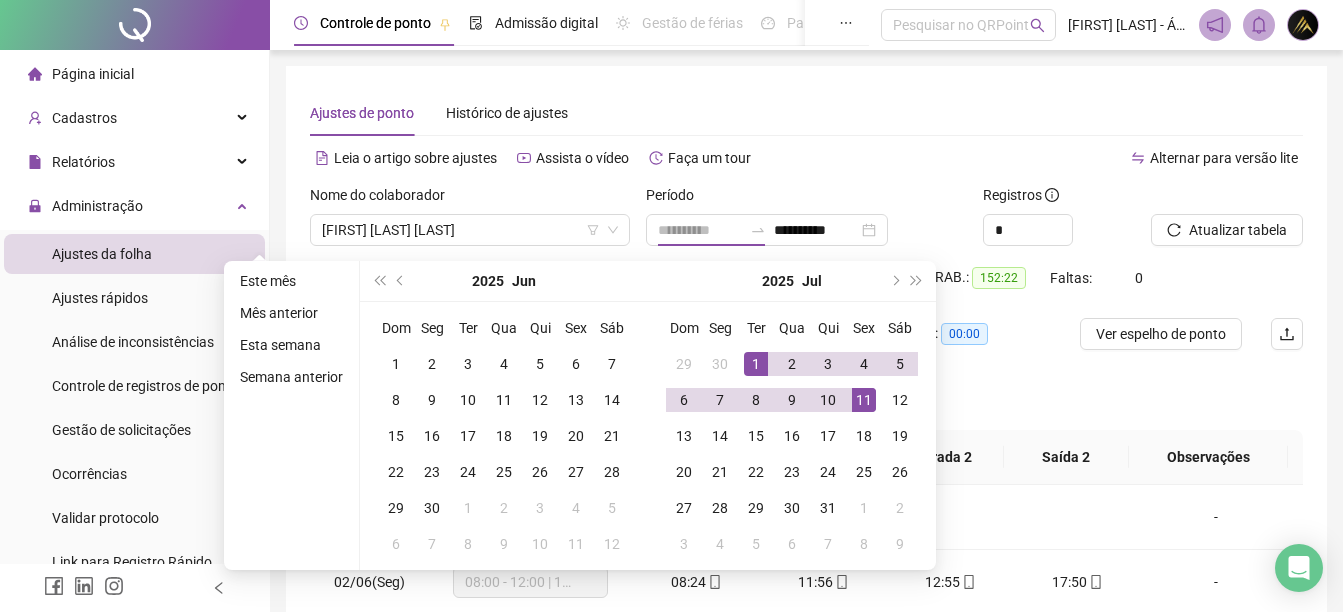 click on "1" at bounding box center (756, 364) 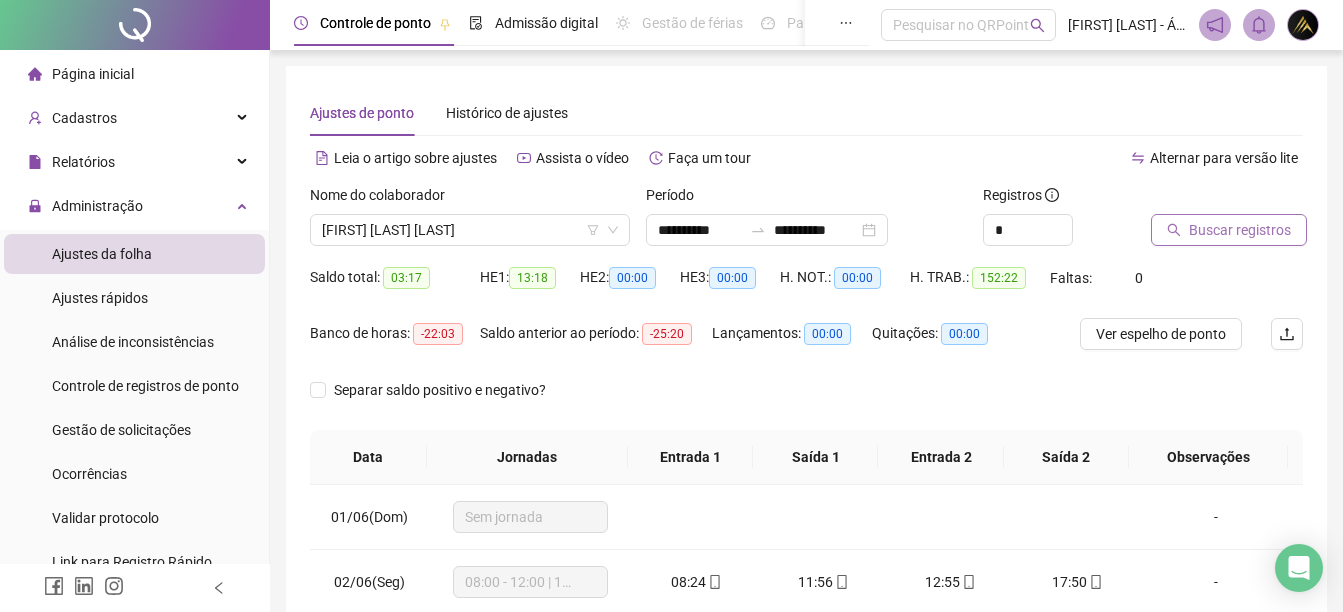 click on "Buscar registros" at bounding box center [1229, 230] 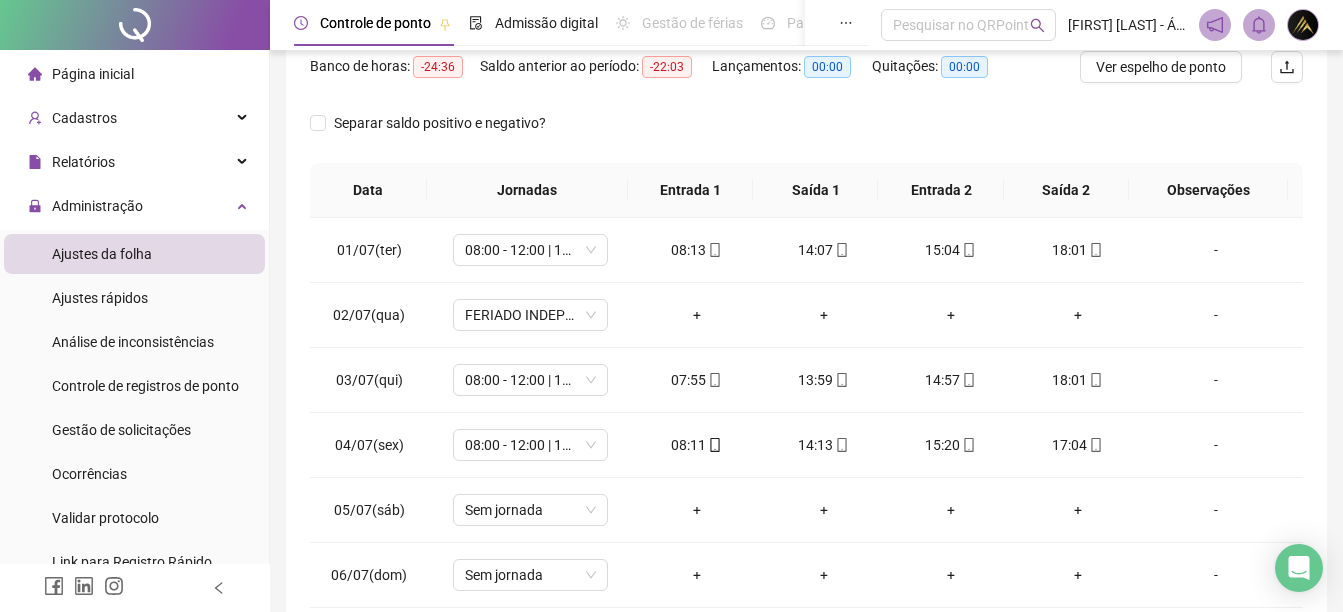 scroll, scrollTop: 392, scrollLeft: 0, axis: vertical 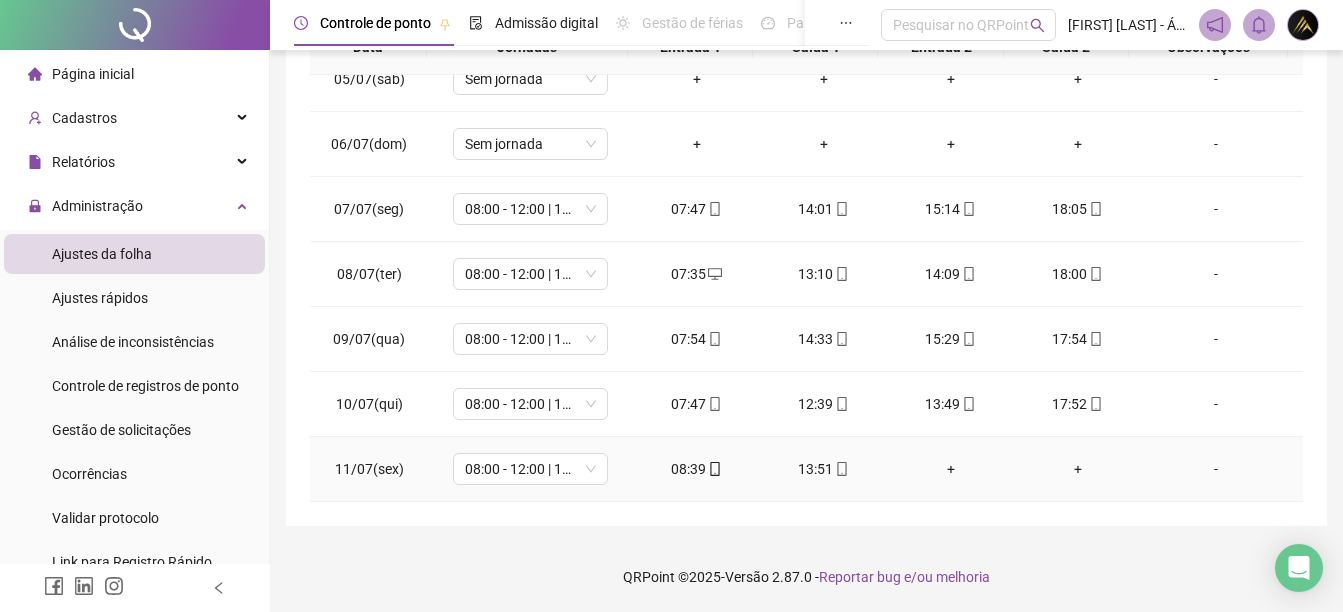 click on "08:39" at bounding box center (696, 469) 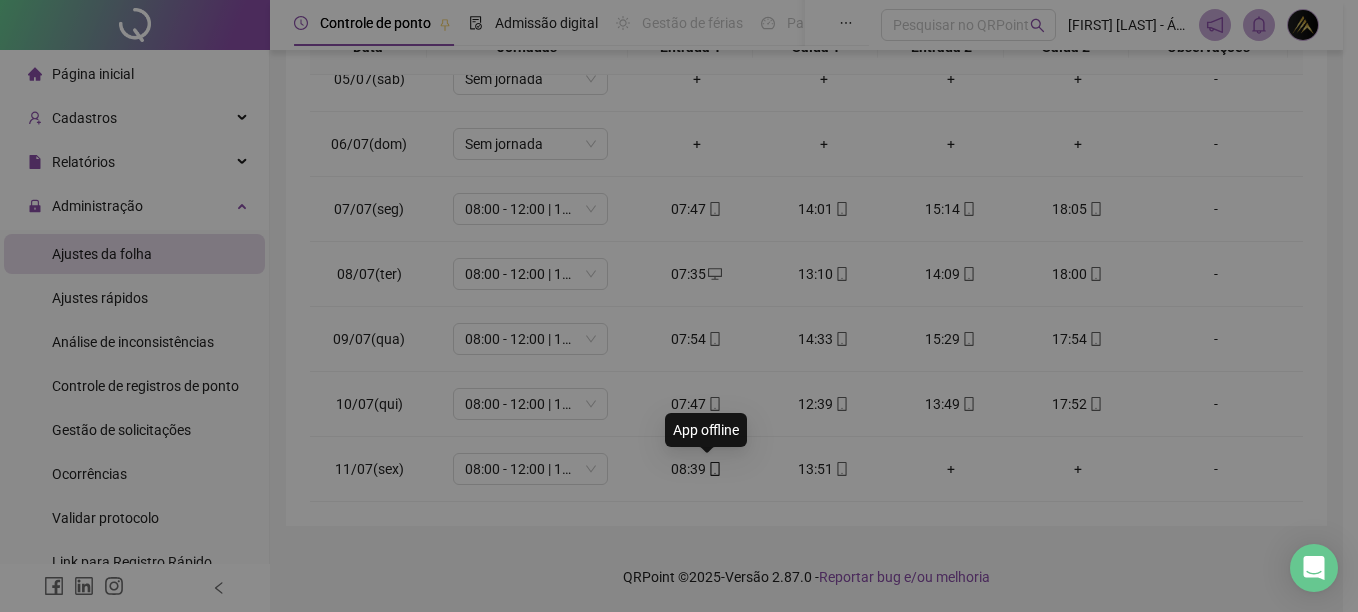type on "**********" 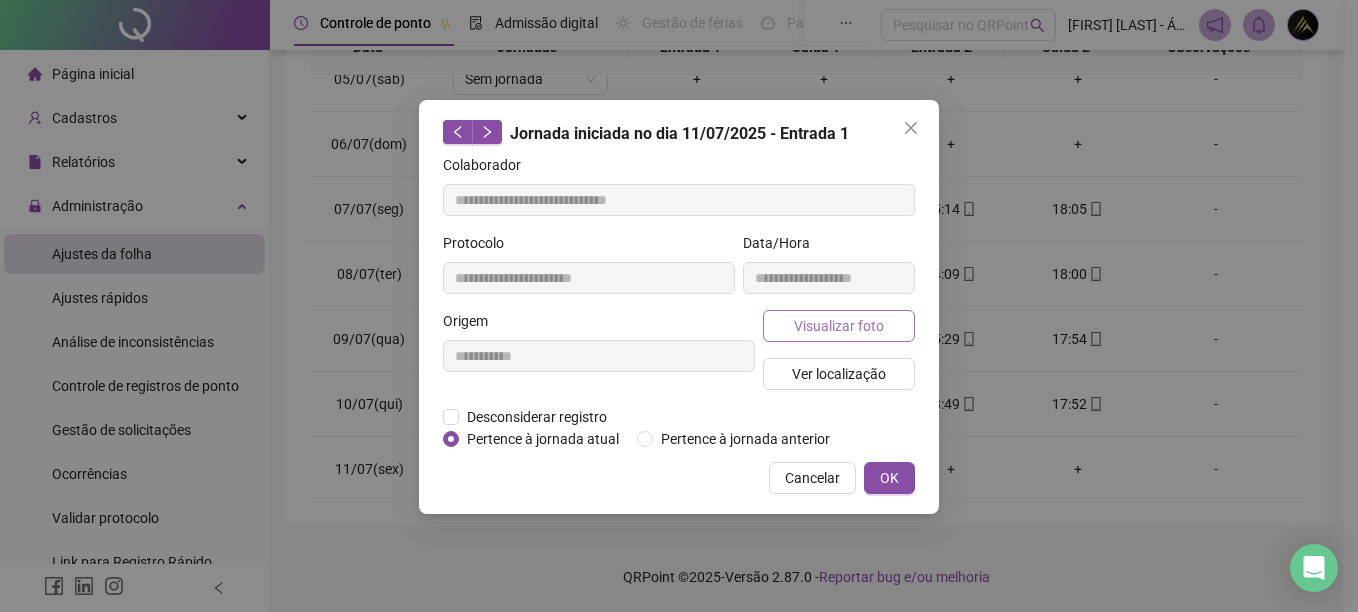 click on "Visualizar foto" at bounding box center [839, 326] 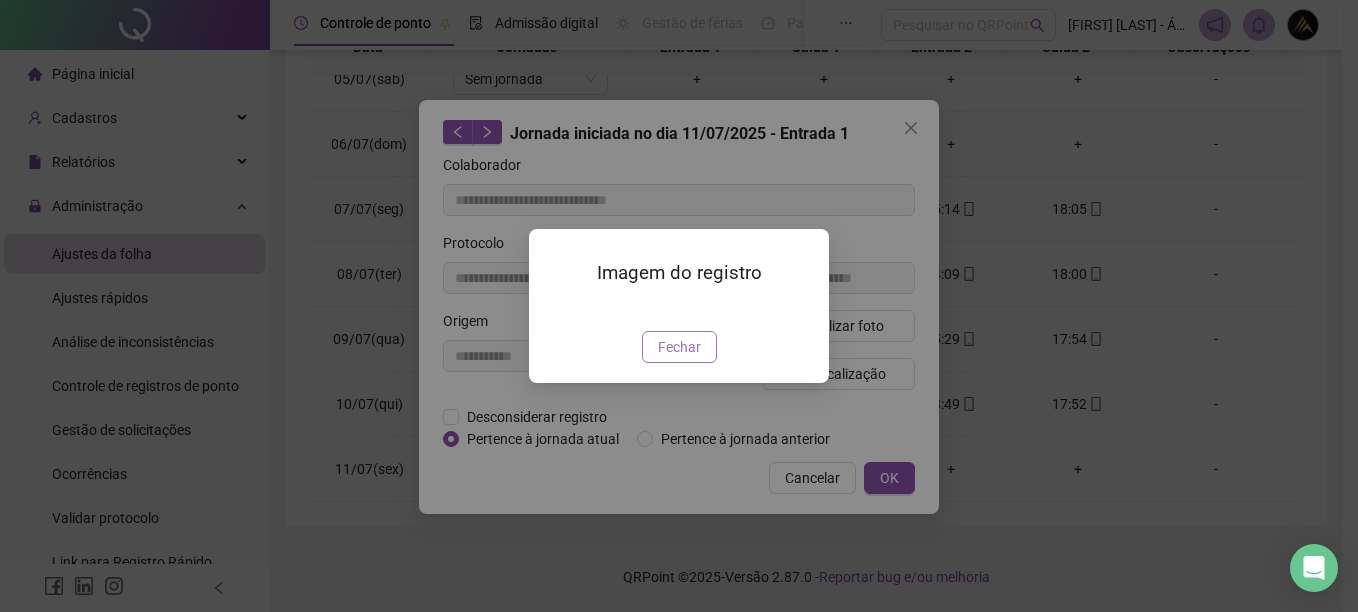 click on "Fechar" at bounding box center [679, 347] 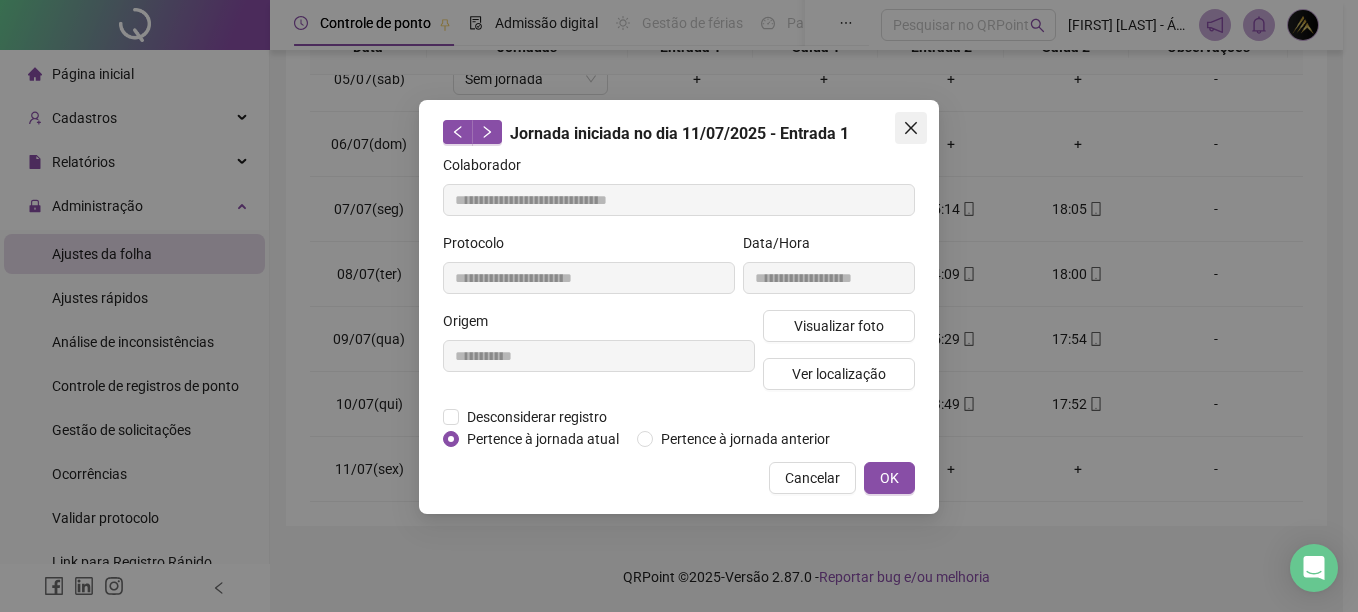 click at bounding box center [911, 128] 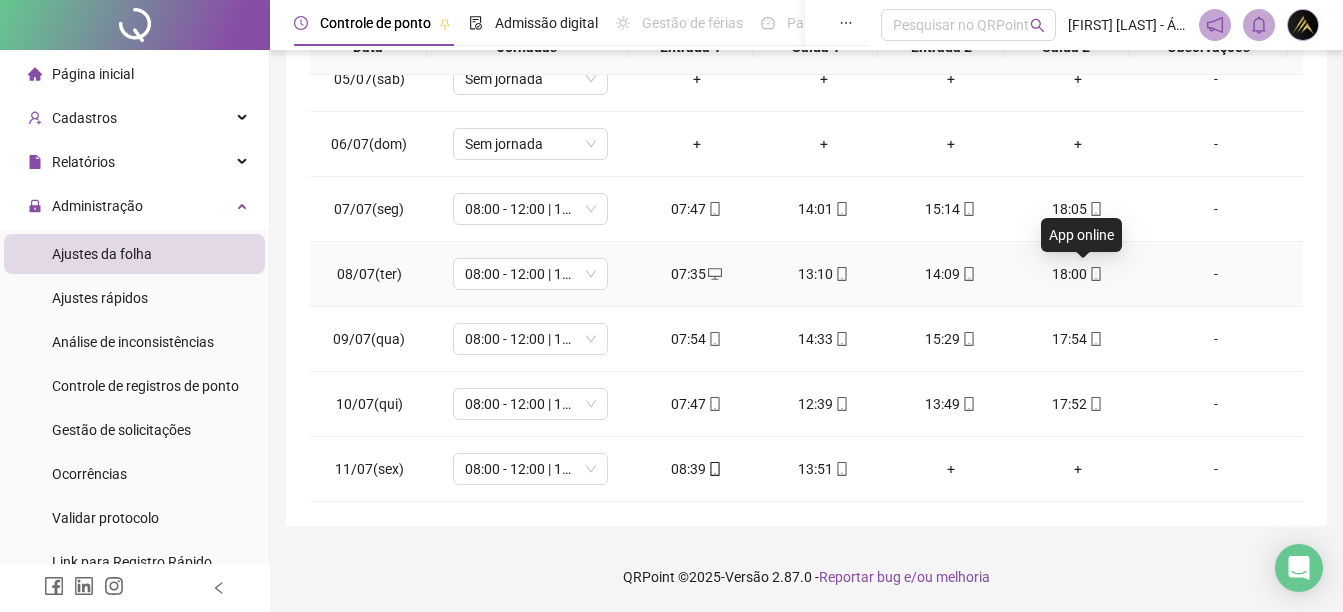 click 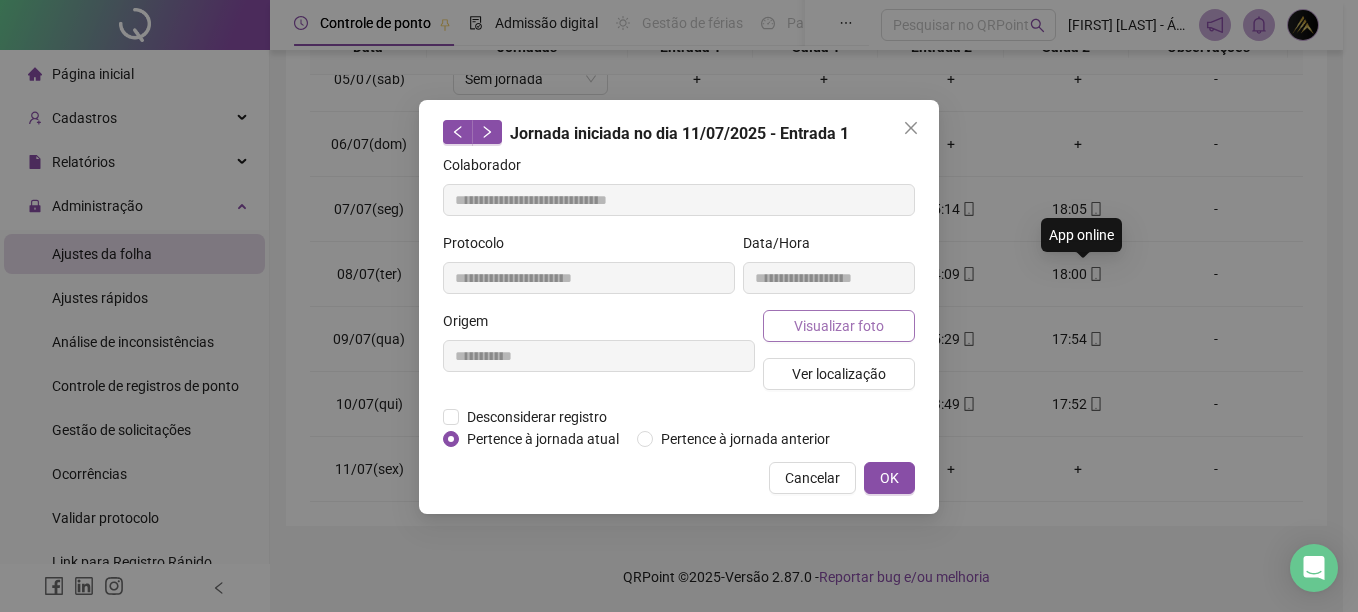 type on "**********" 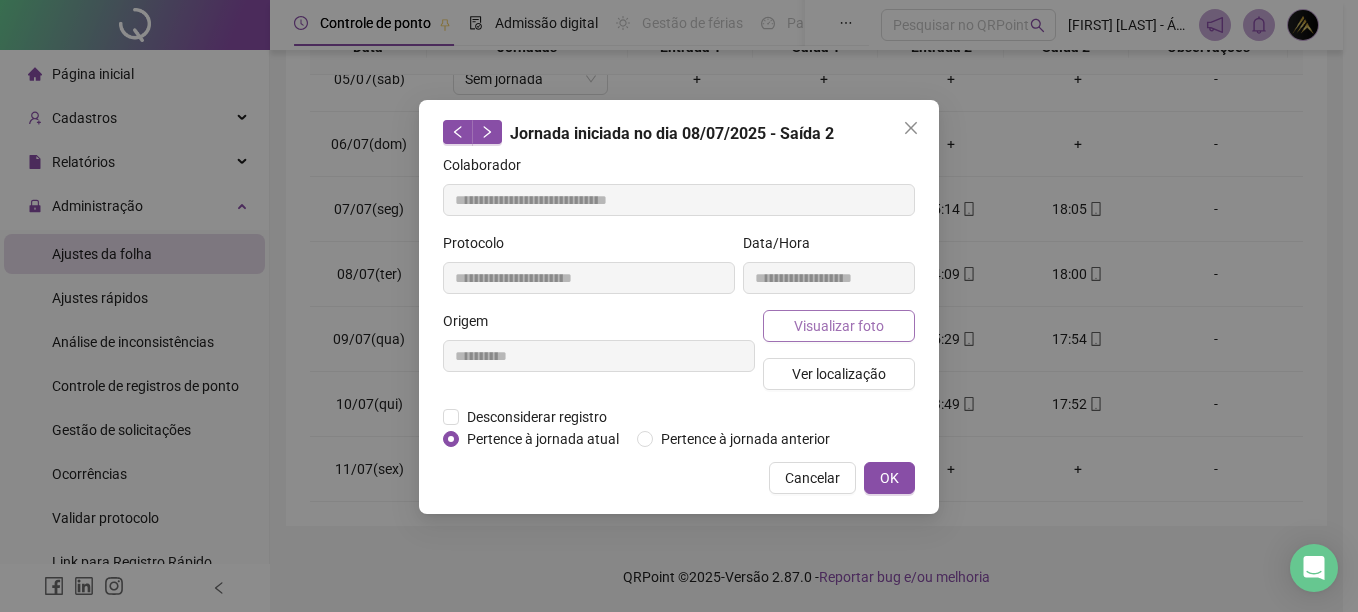 click on "Visualizar foto" at bounding box center [839, 326] 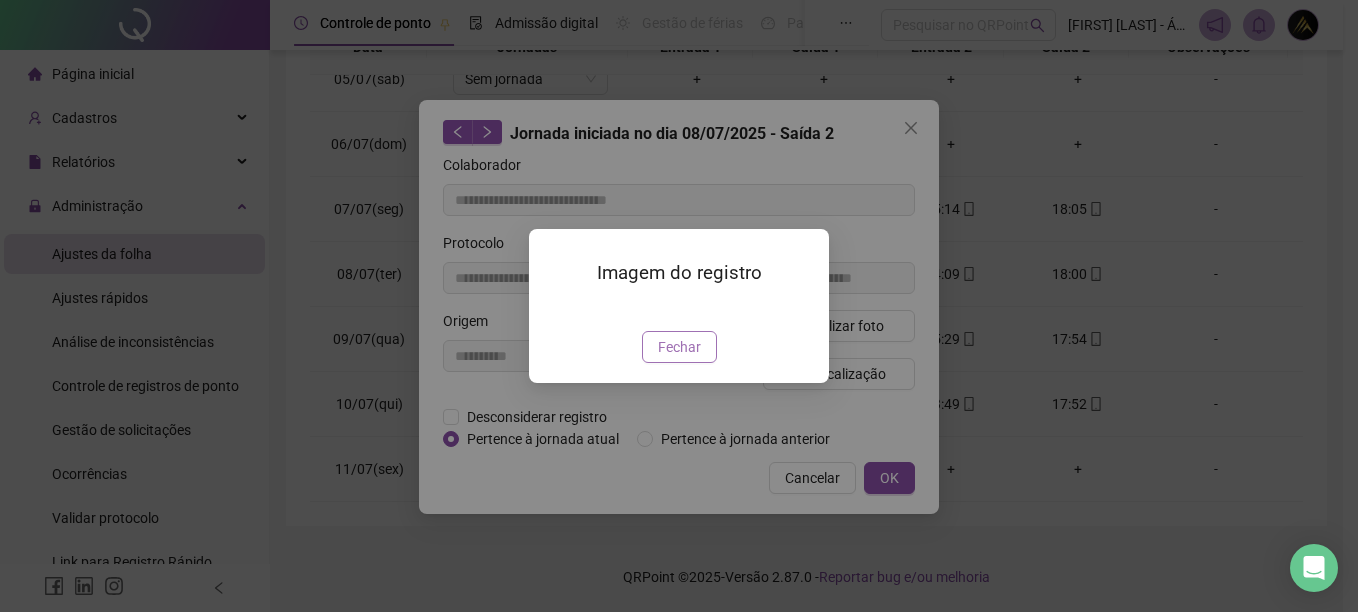 click on "Fechar" at bounding box center [679, 347] 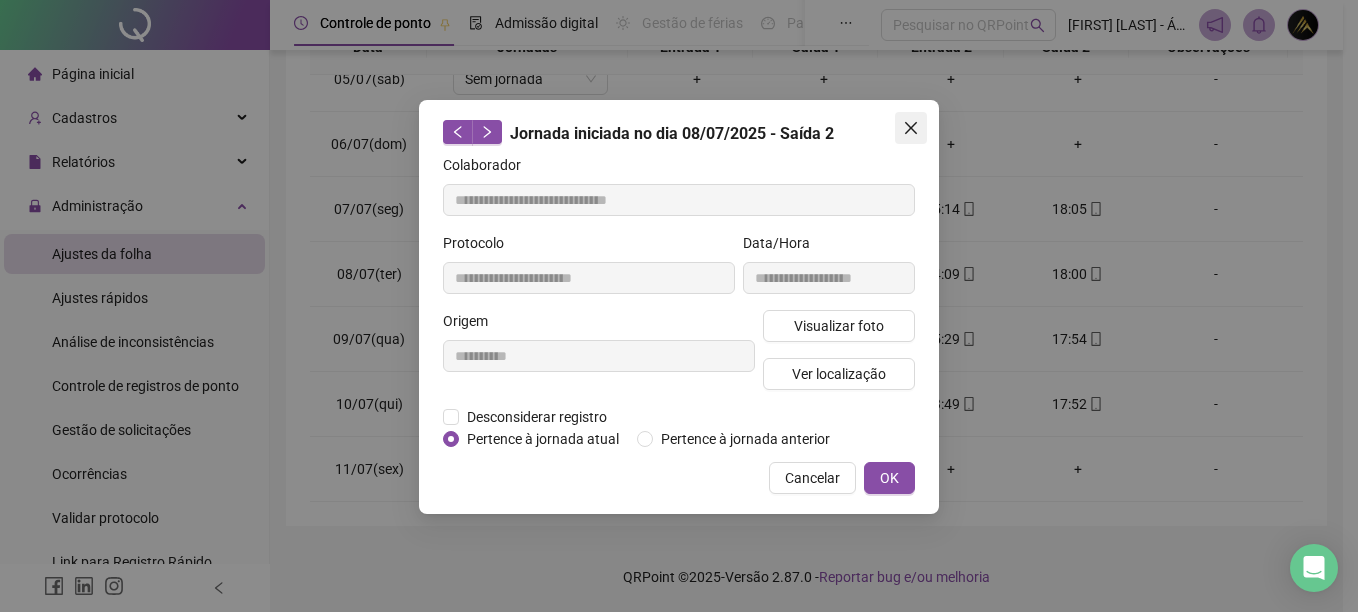 click at bounding box center (911, 128) 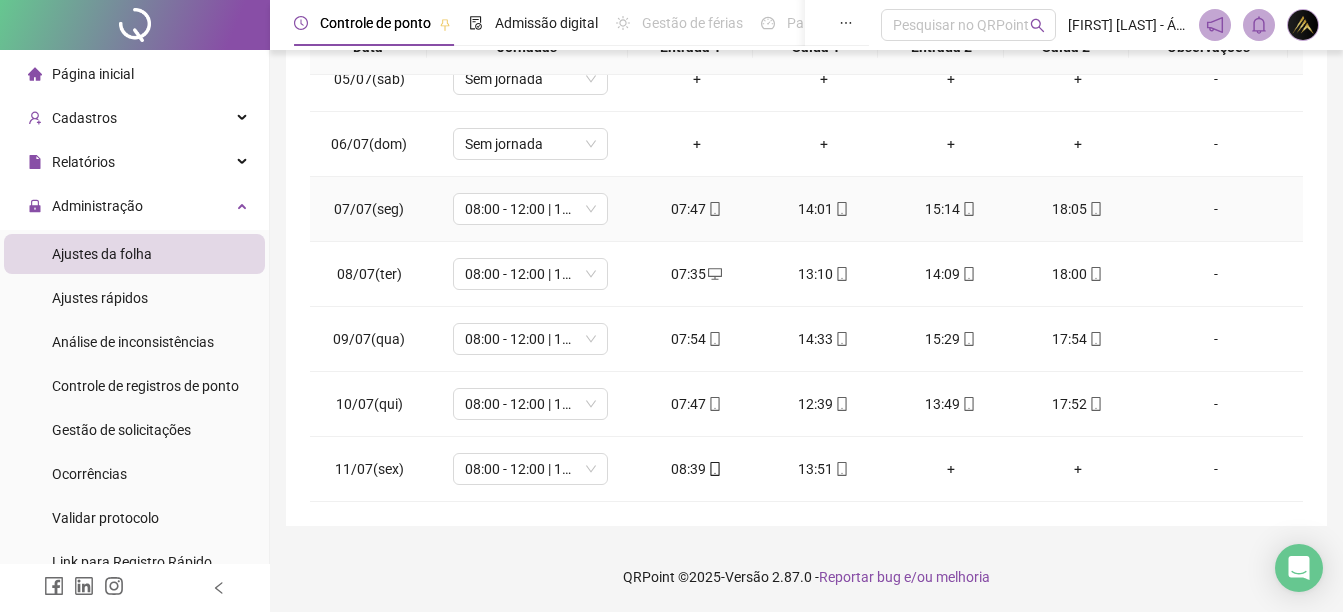 click on "18:05" at bounding box center [1077, 209] 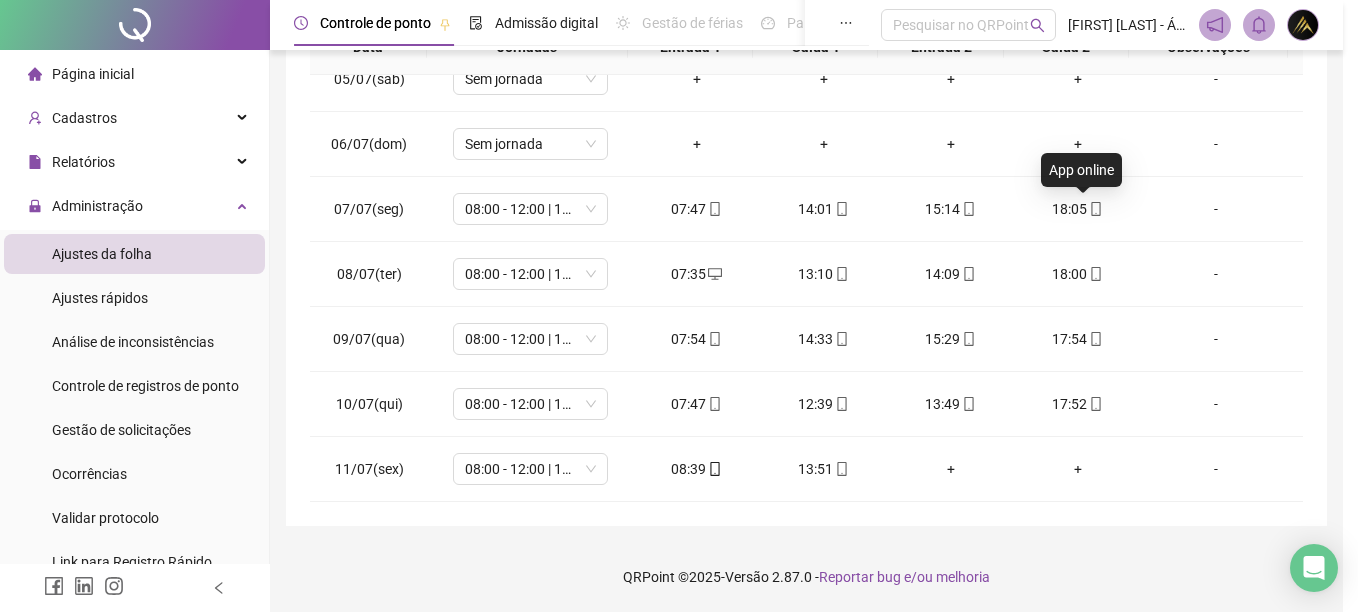 type on "**********" 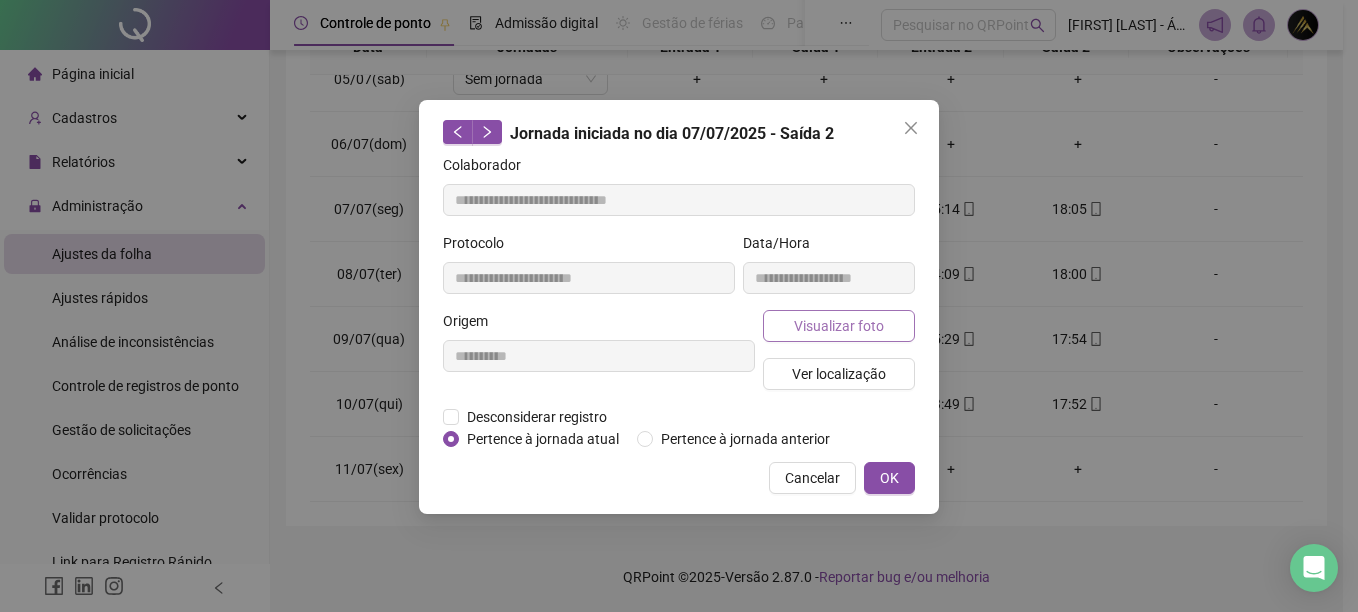 click on "Visualizar foto" at bounding box center [839, 326] 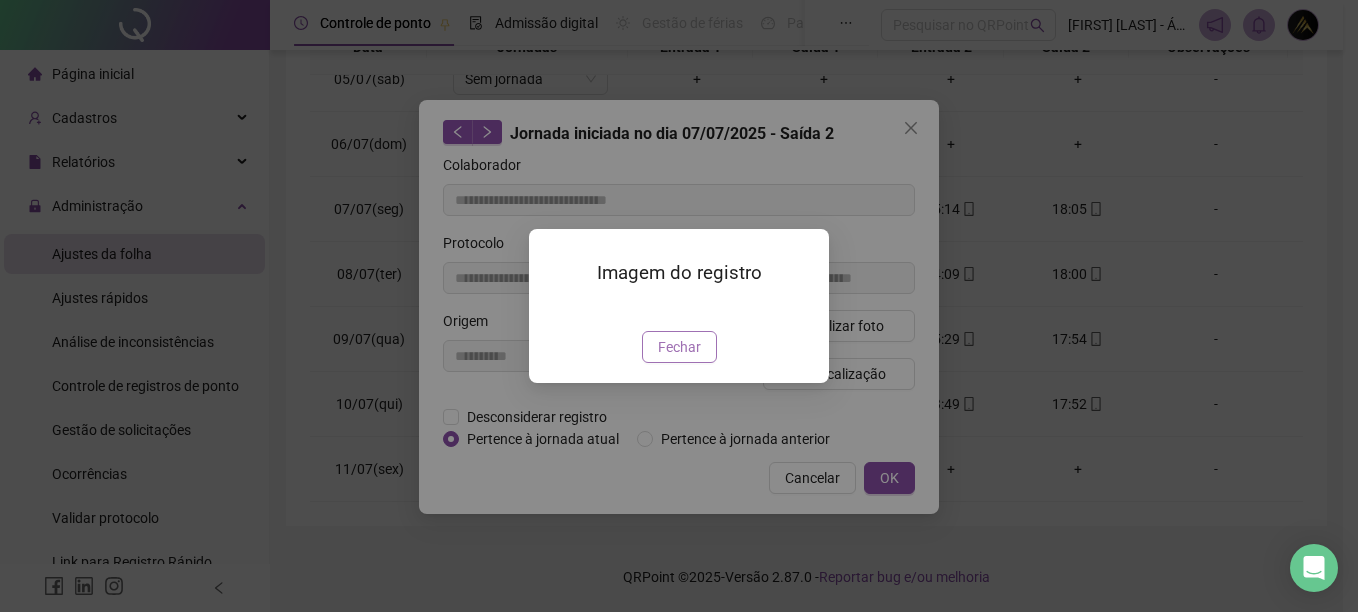click on "Fechar" at bounding box center (679, 347) 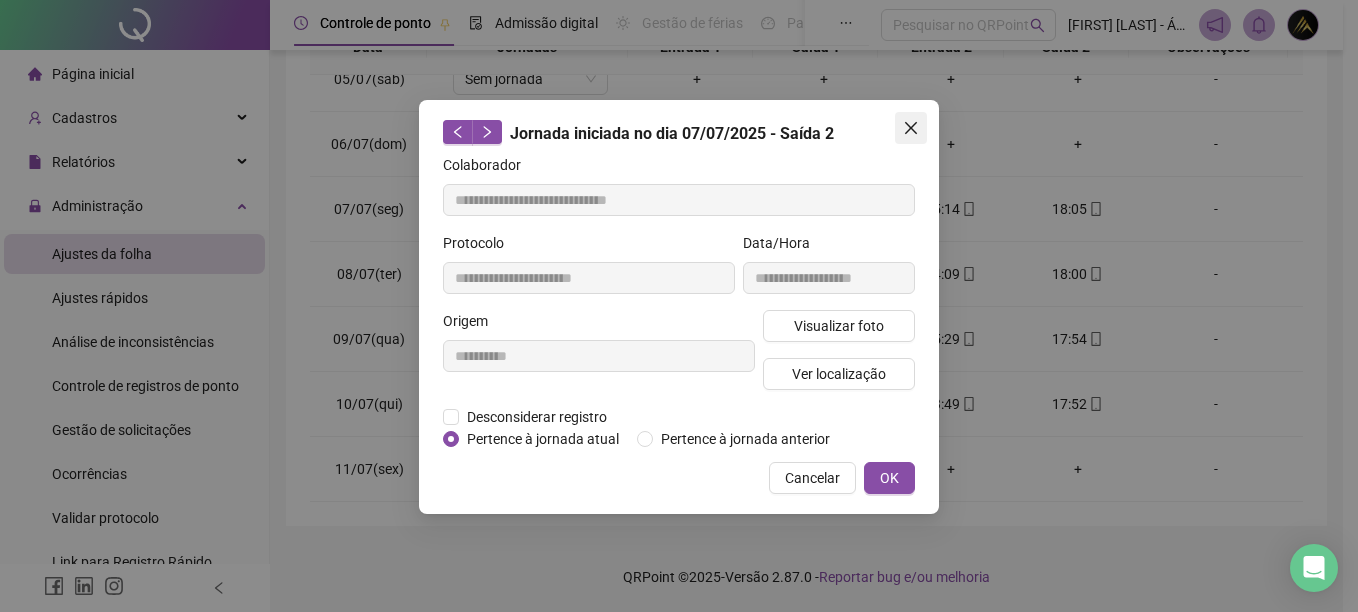 click 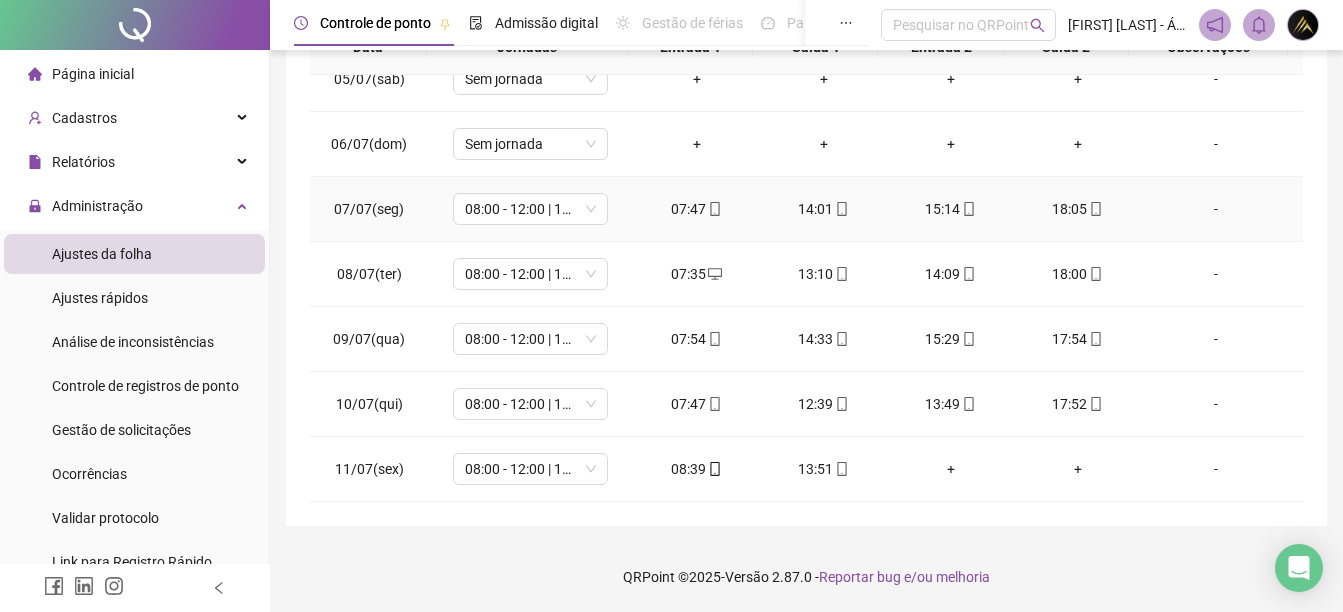 click 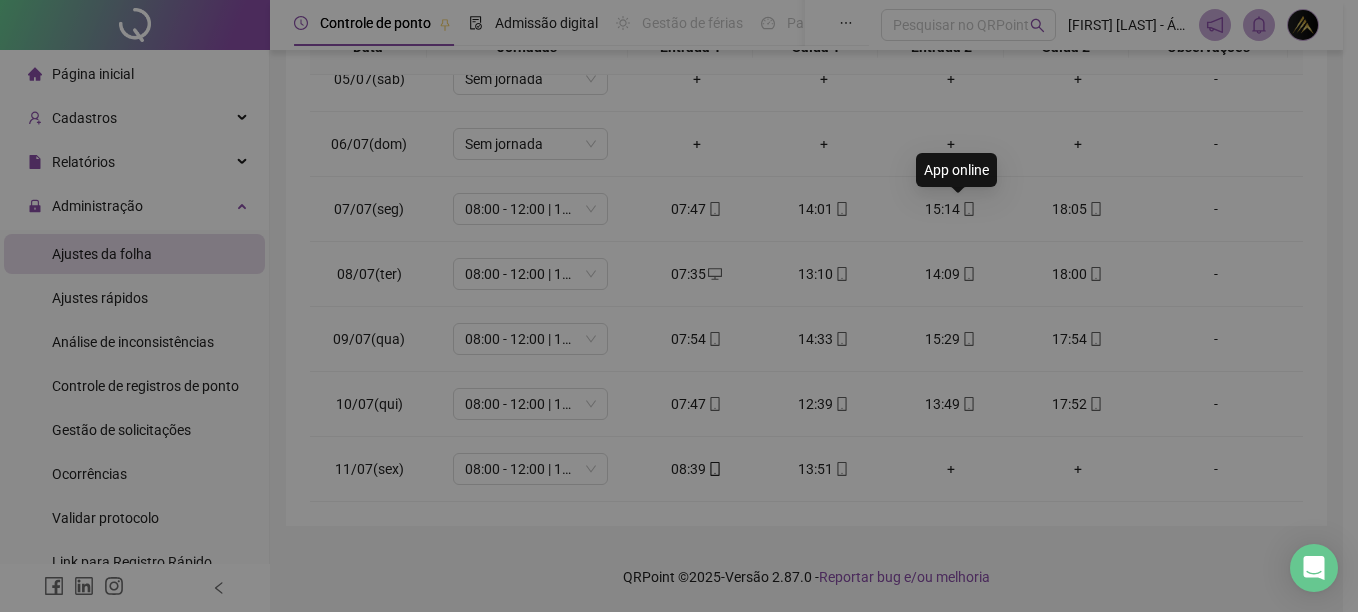 type on "**********" 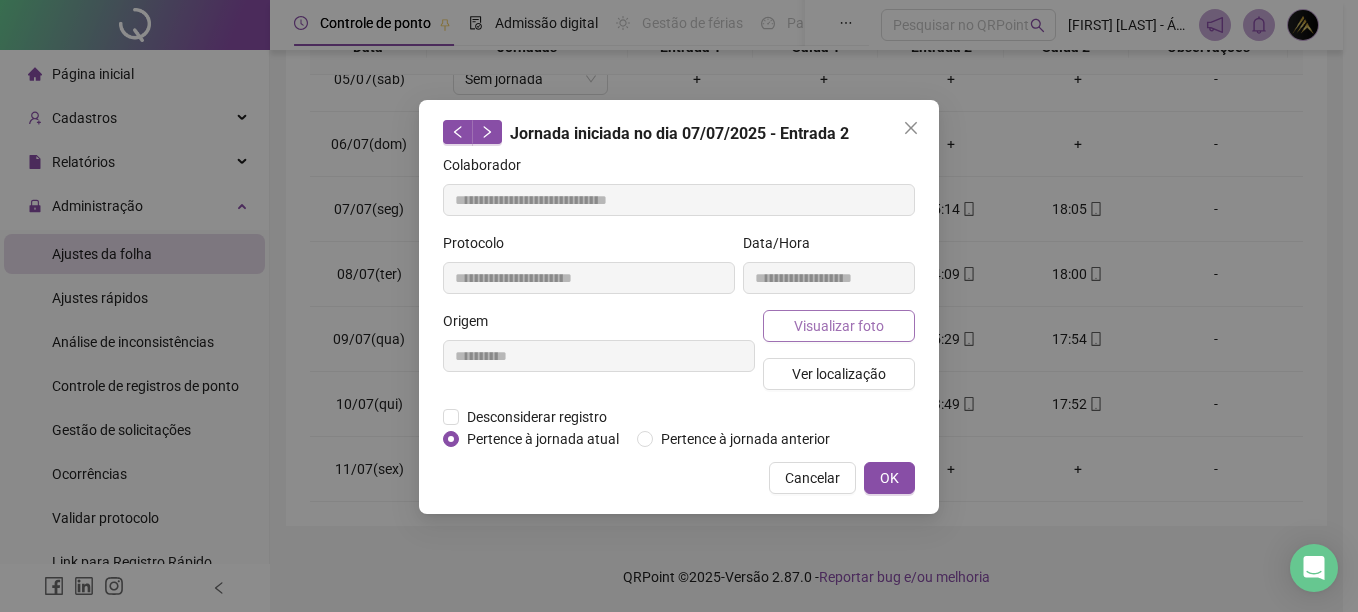 click on "Visualizar foto" at bounding box center (839, 326) 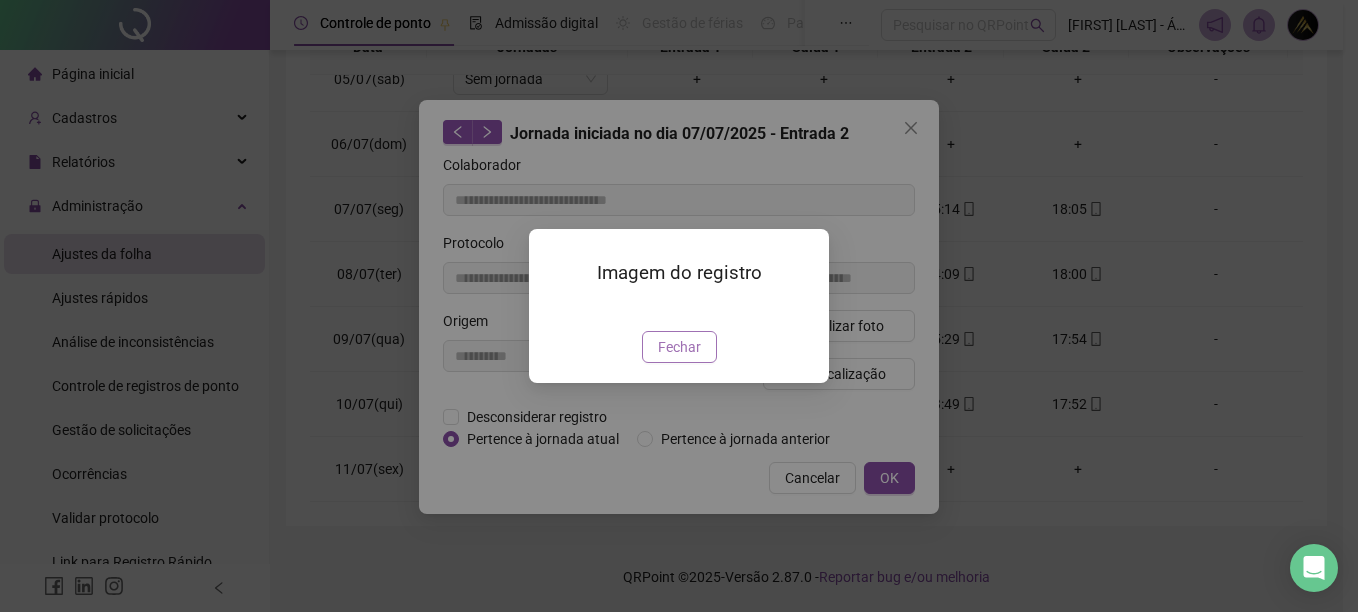 click on "Fechar" at bounding box center (679, 347) 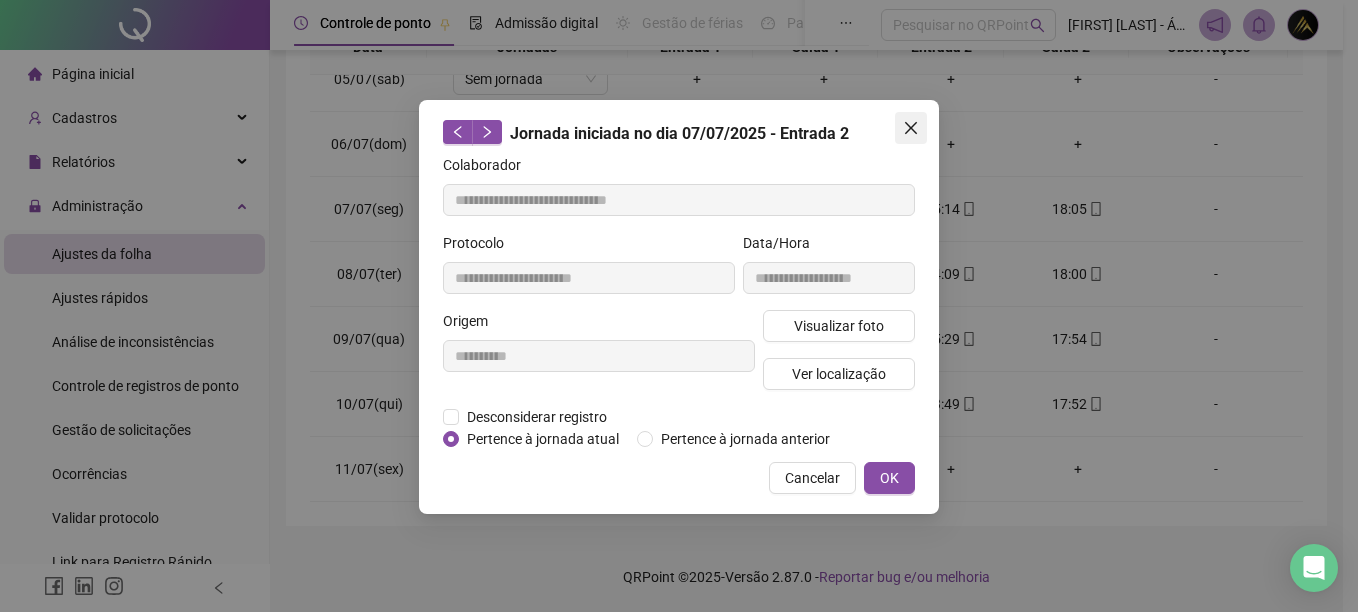click at bounding box center [911, 128] 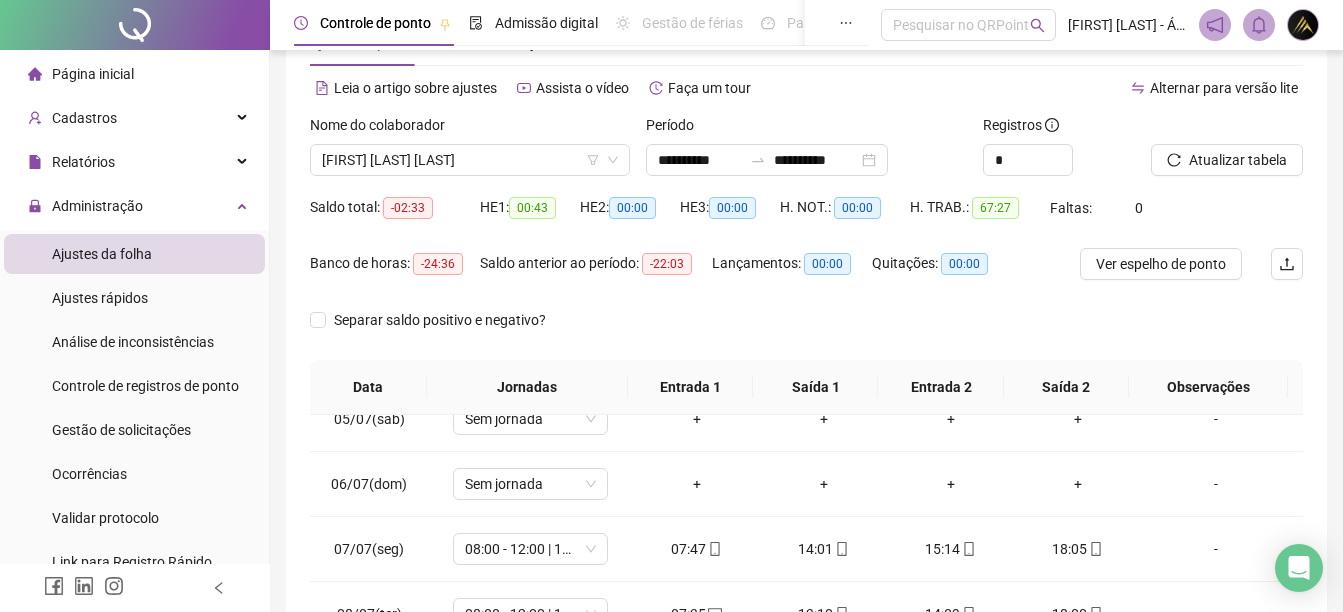 scroll, scrollTop: 36, scrollLeft: 0, axis: vertical 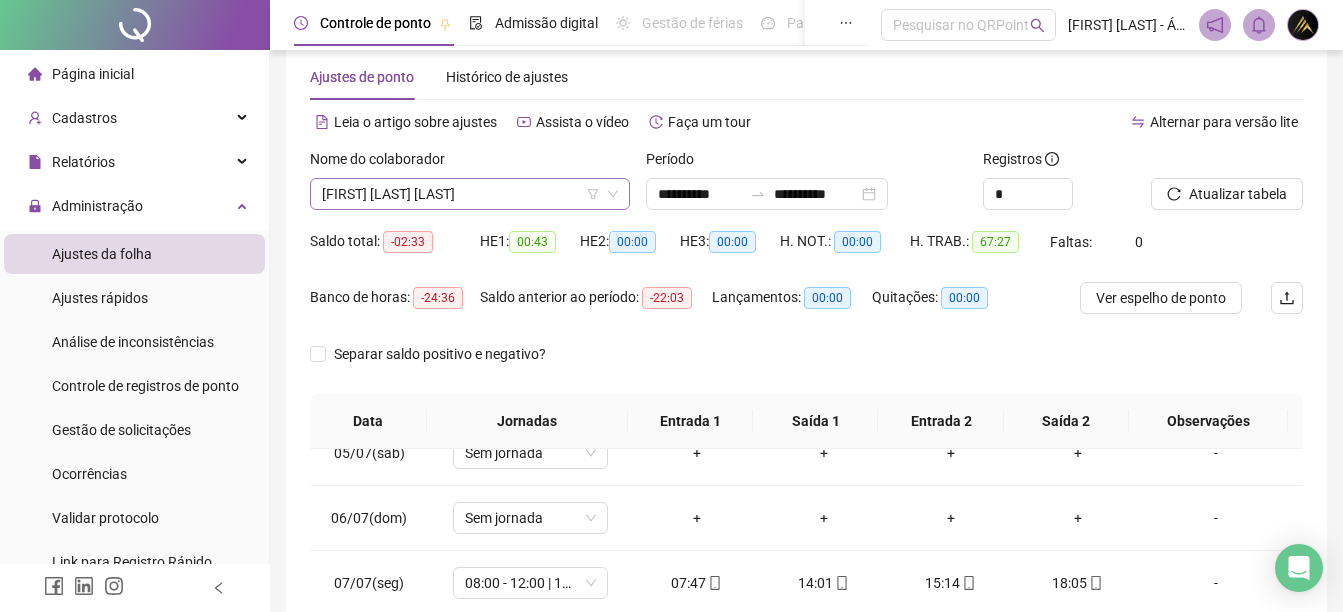 click on "TAINÁ LUISA DE SOUZA DOMINGOAS" at bounding box center [470, 194] 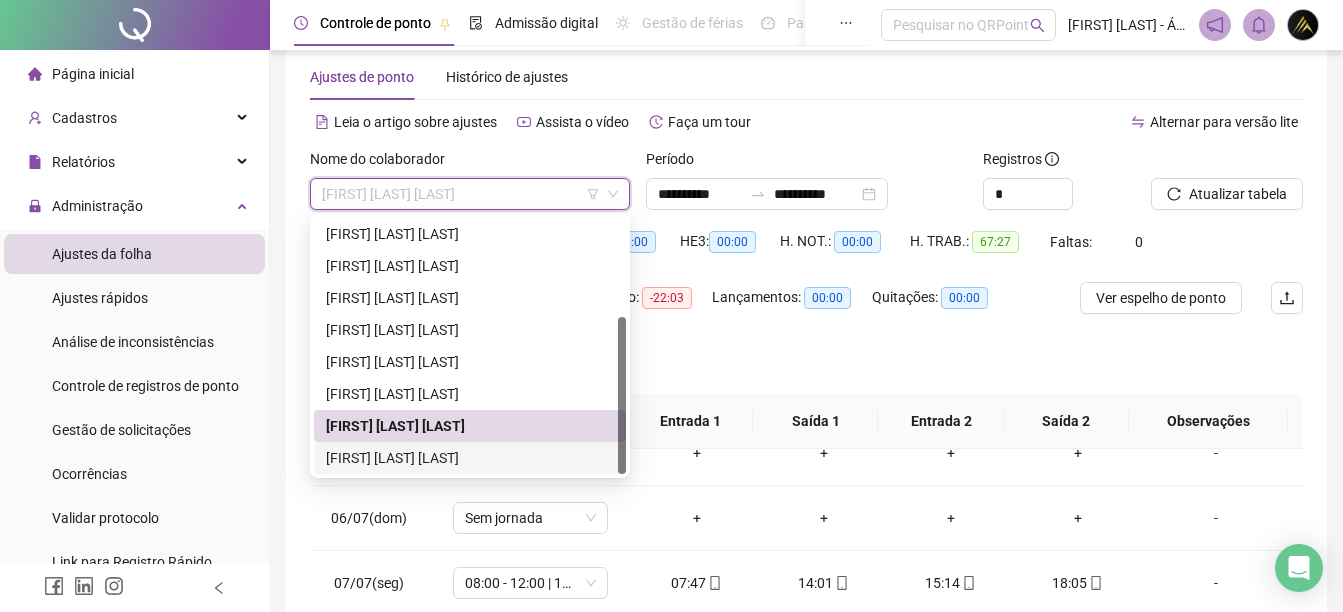 click on "VALDIRENE DOS SANTOS SOUZA" at bounding box center [470, 458] 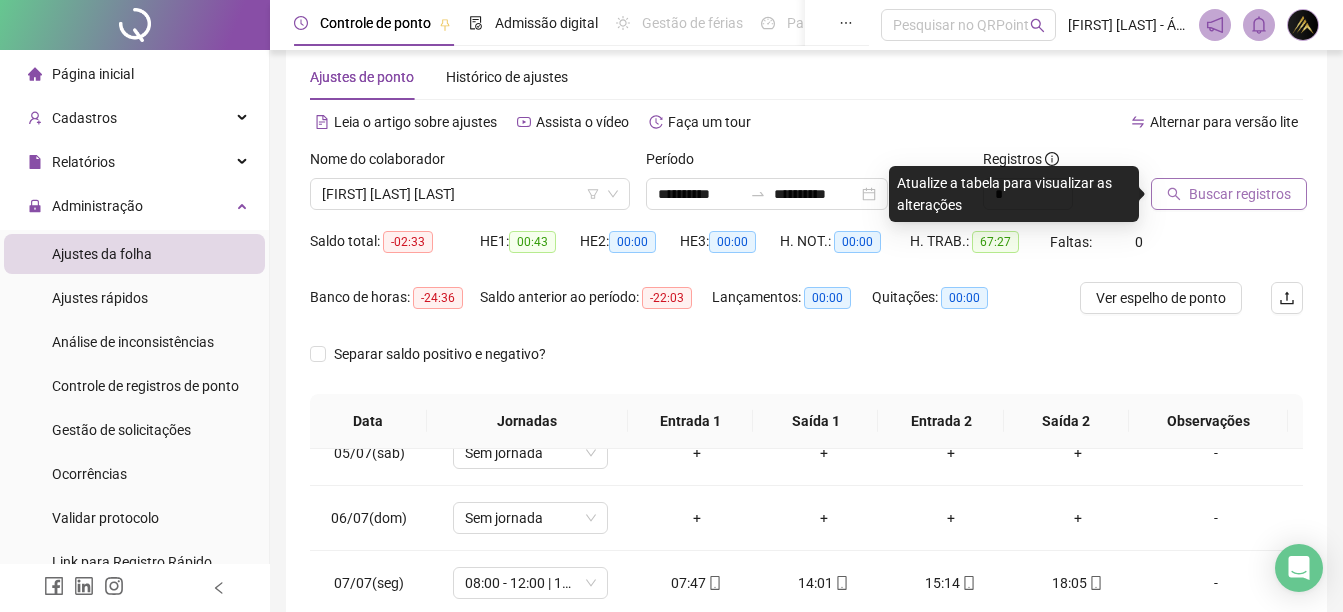 click on "Buscar registros" at bounding box center (1229, 194) 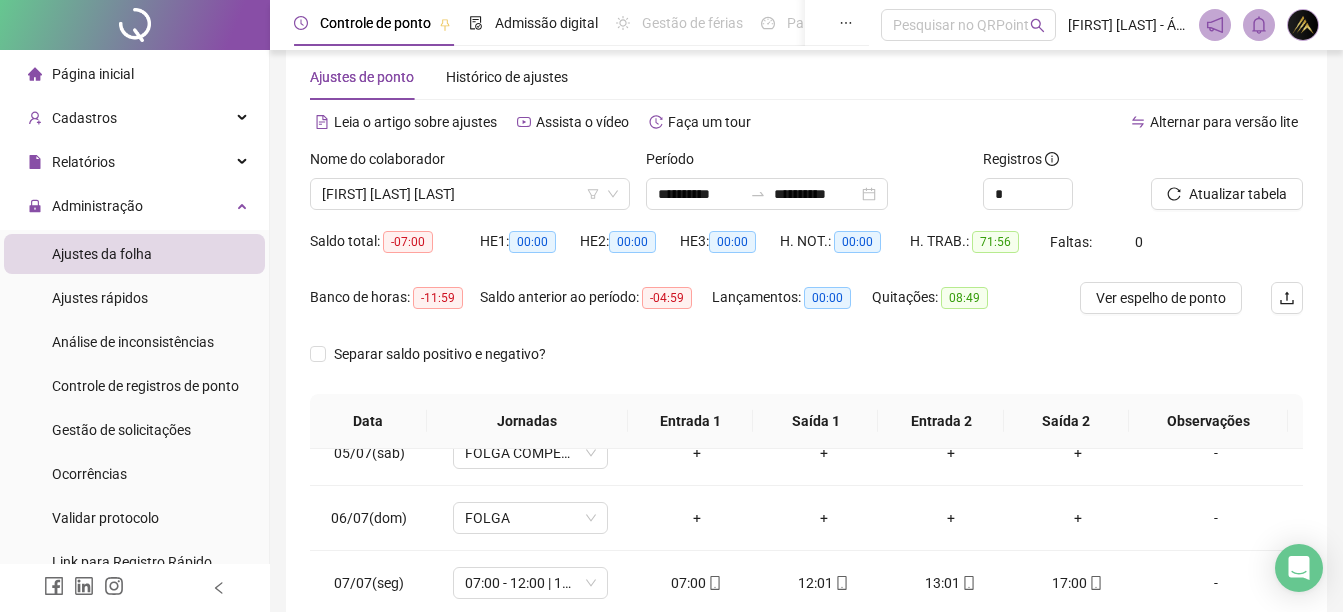 click on "Nome do colaborador" at bounding box center [470, 163] 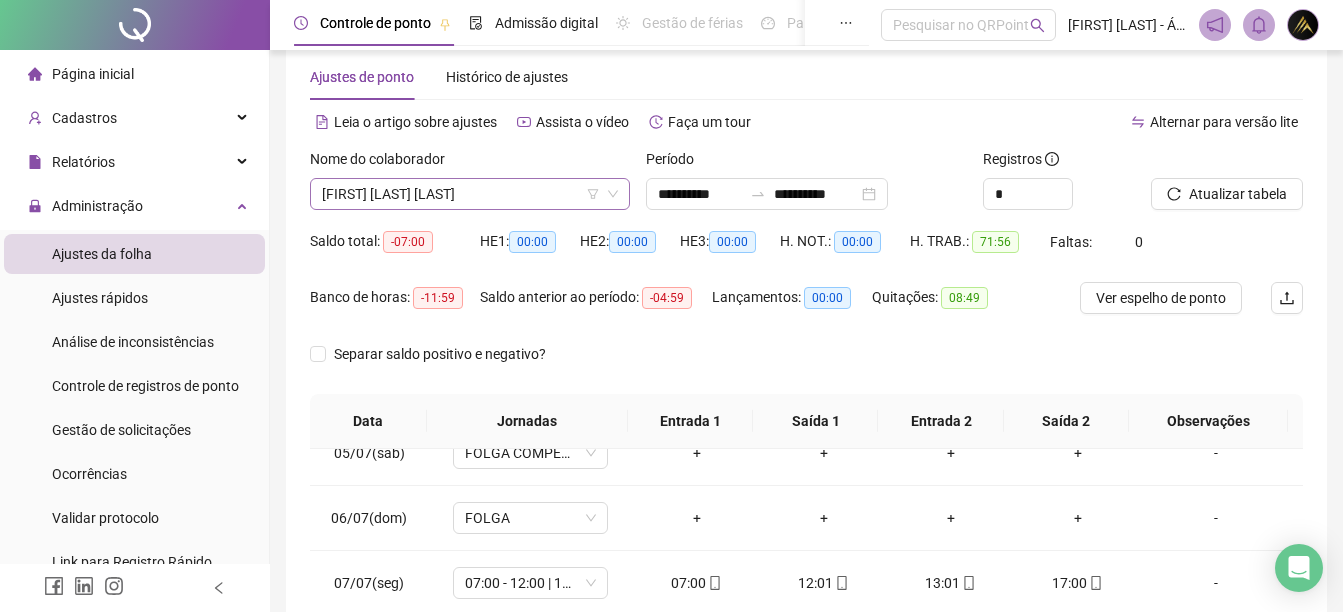 click on "VALDIRENE DOS SANTOS SOUZA" at bounding box center [470, 194] 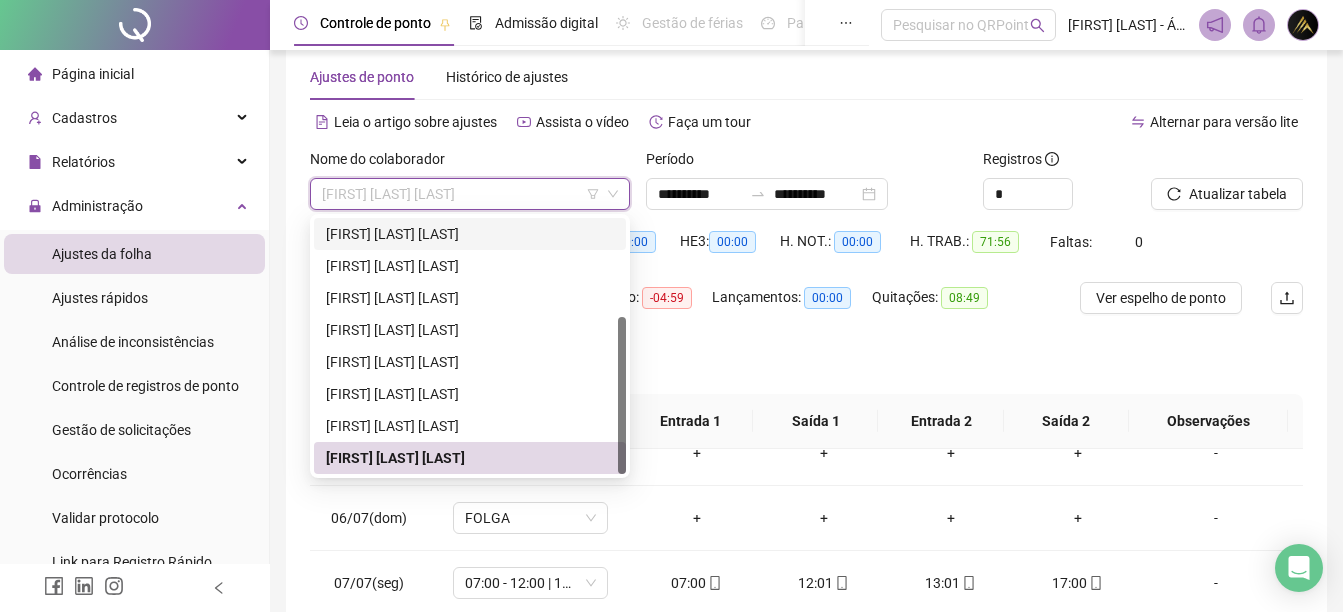 click on "Separar saldo positivo e negativo?" at bounding box center (806, 366) 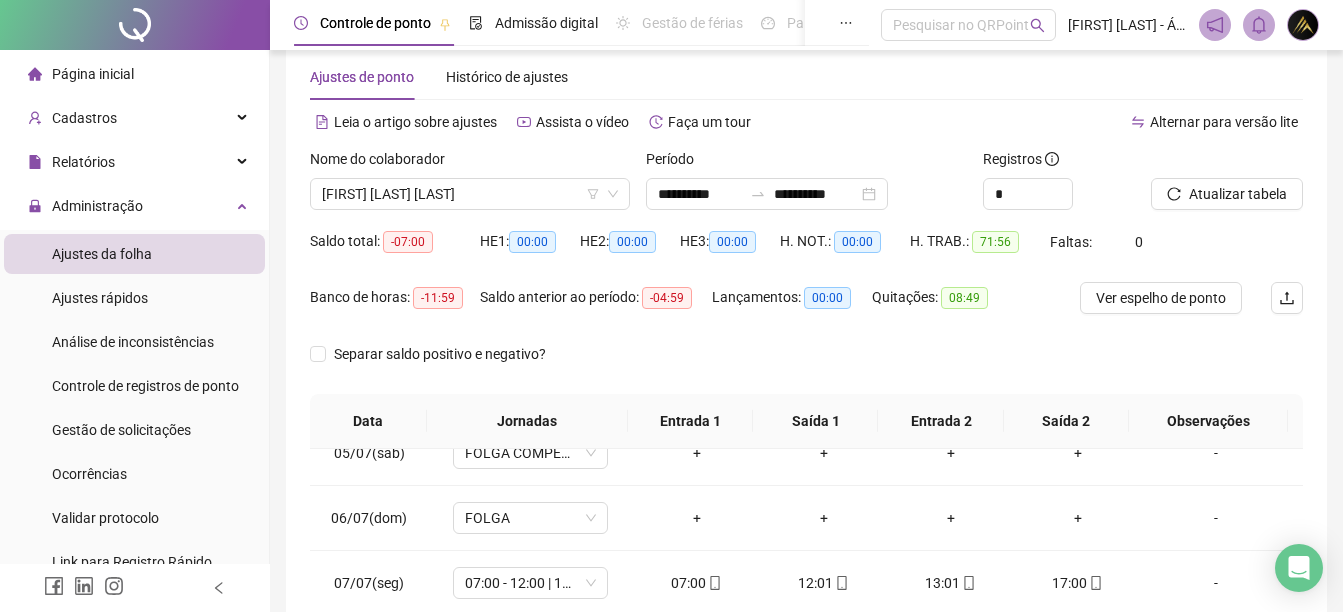 scroll, scrollTop: 410, scrollLeft: 0, axis: vertical 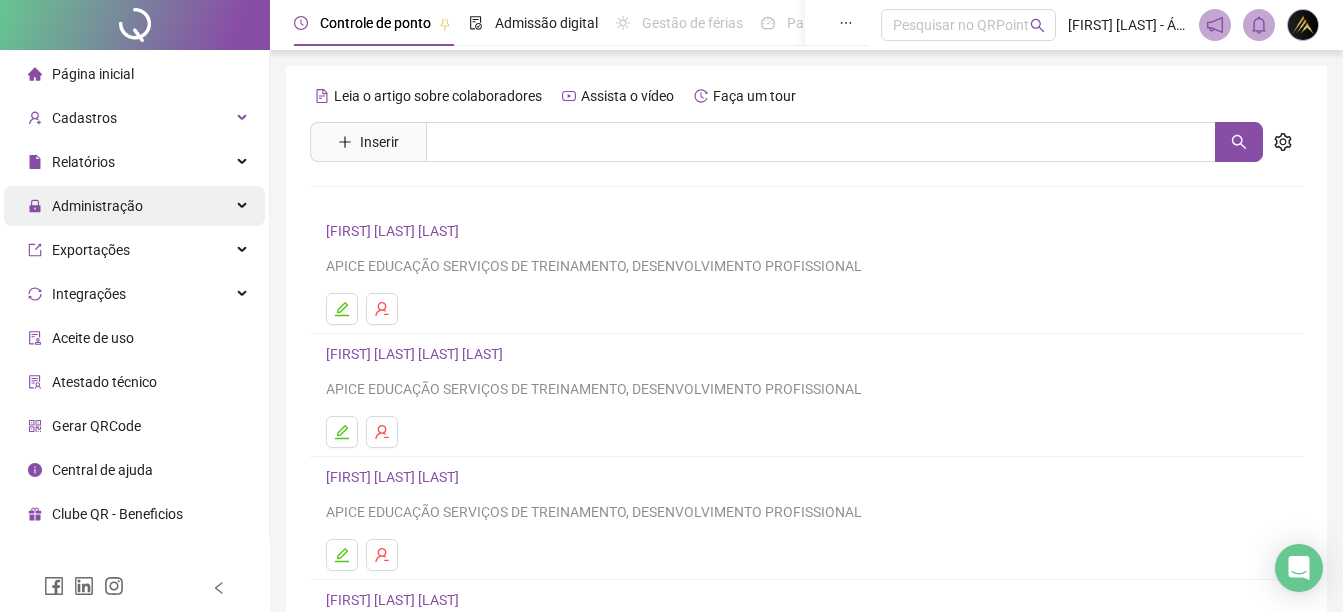 click on "Administração" at bounding box center (134, 206) 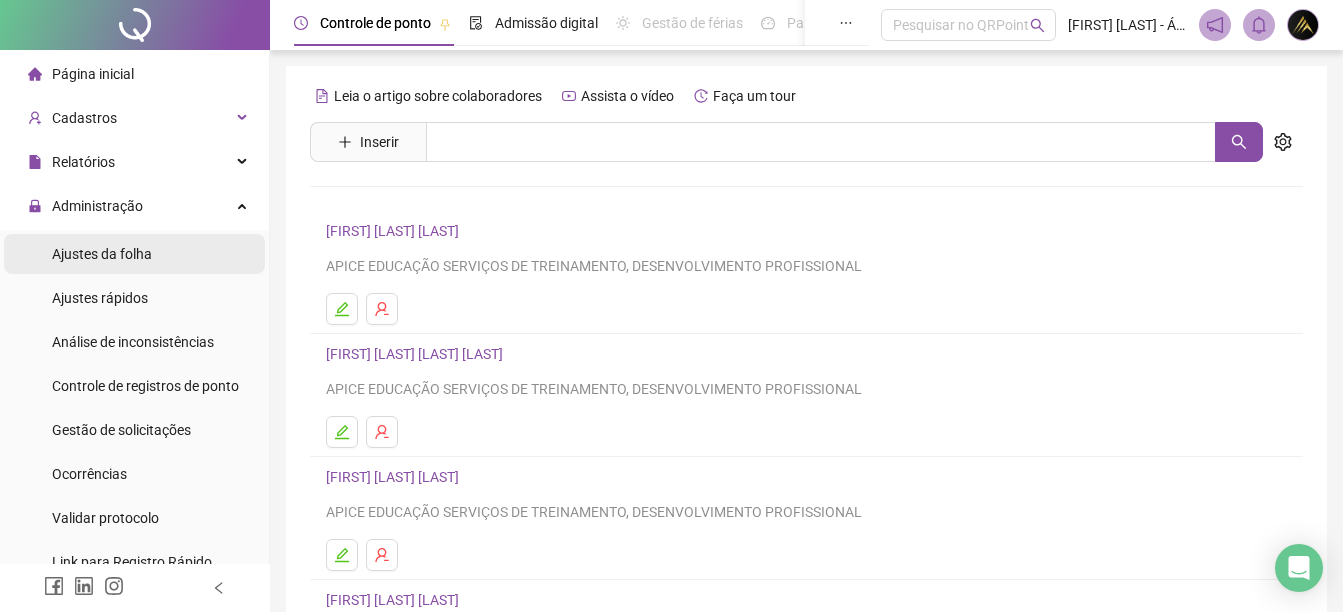 click on "Ajustes da folha" at bounding box center [134, 254] 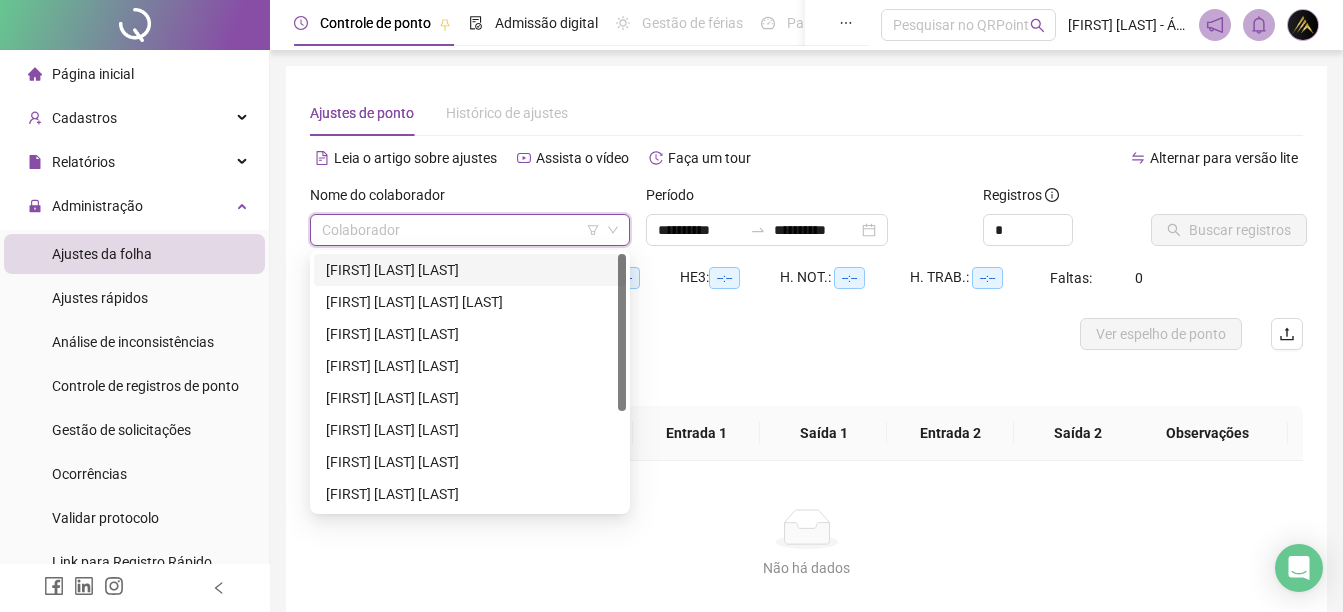 click at bounding box center (464, 230) 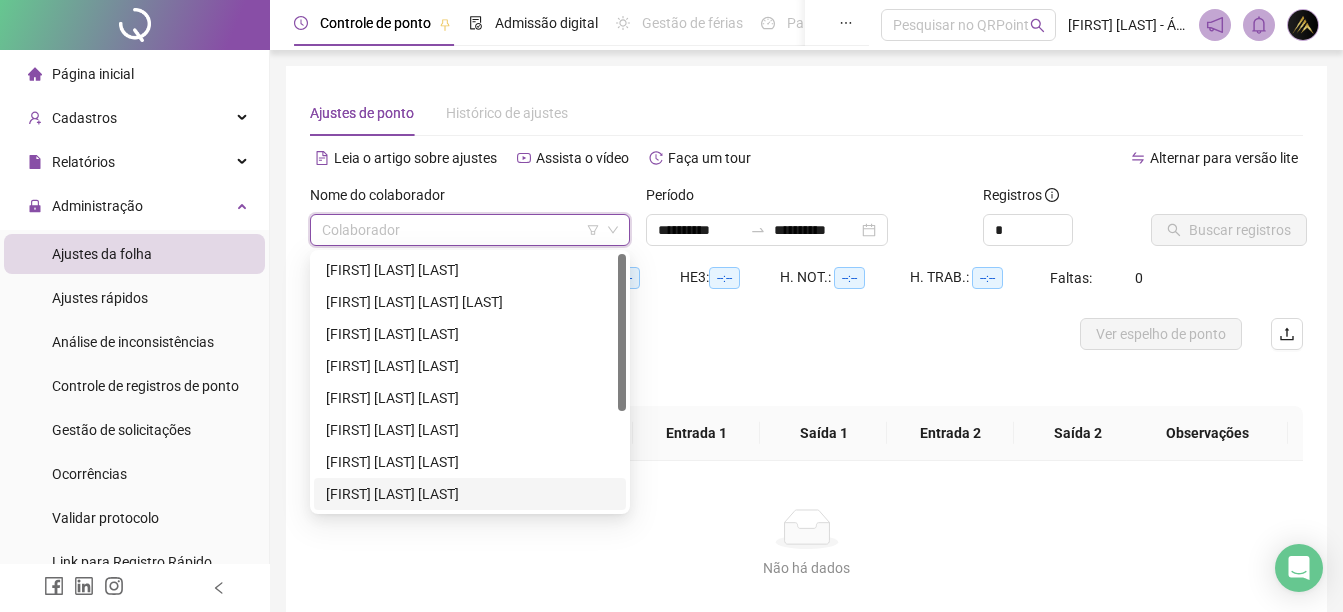 click on "[FIRST] [LAST]" at bounding box center [470, 494] 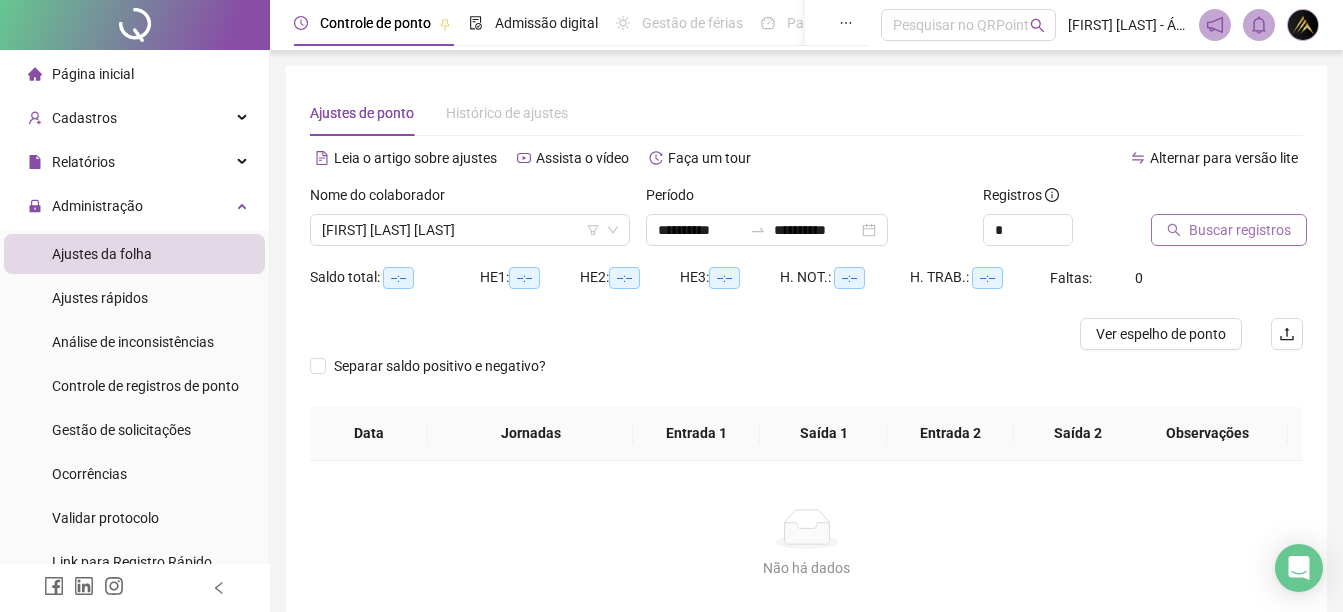 click on "Buscar registros" at bounding box center [1229, 230] 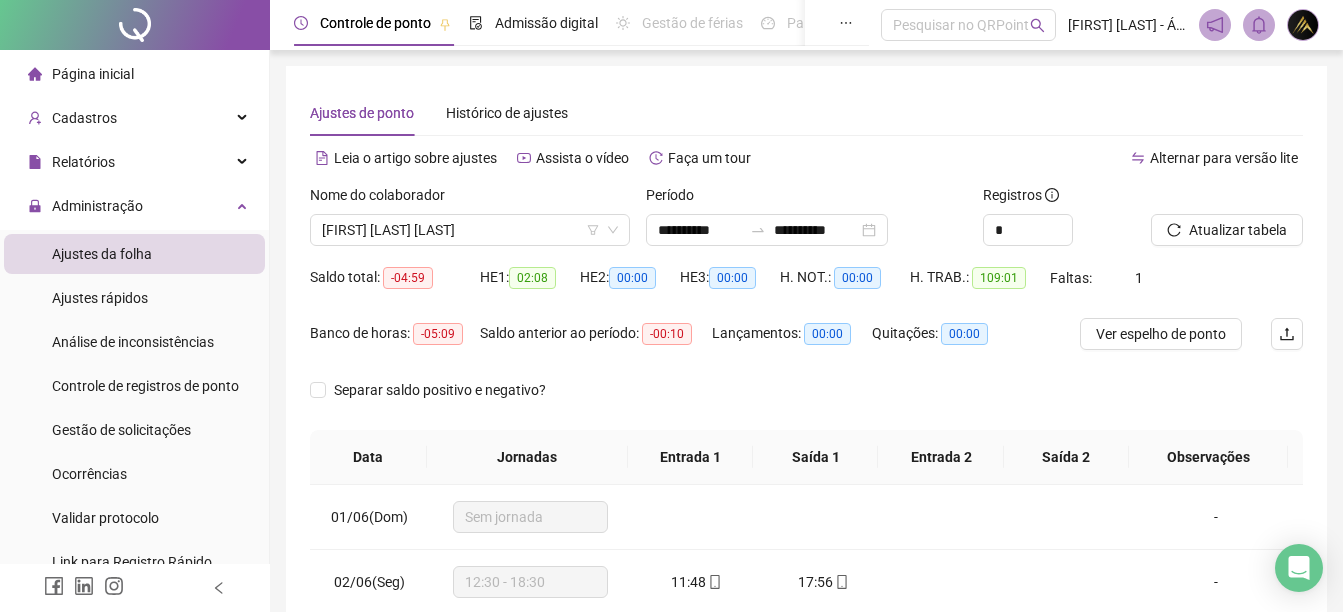 click 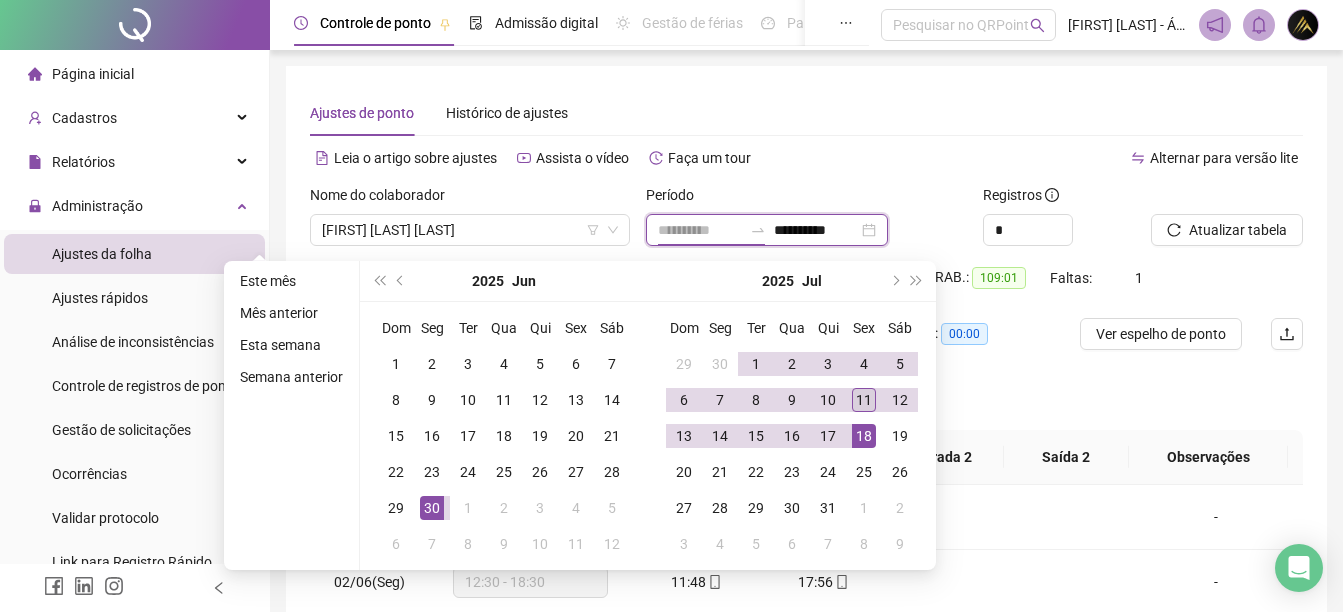 type on "**********" 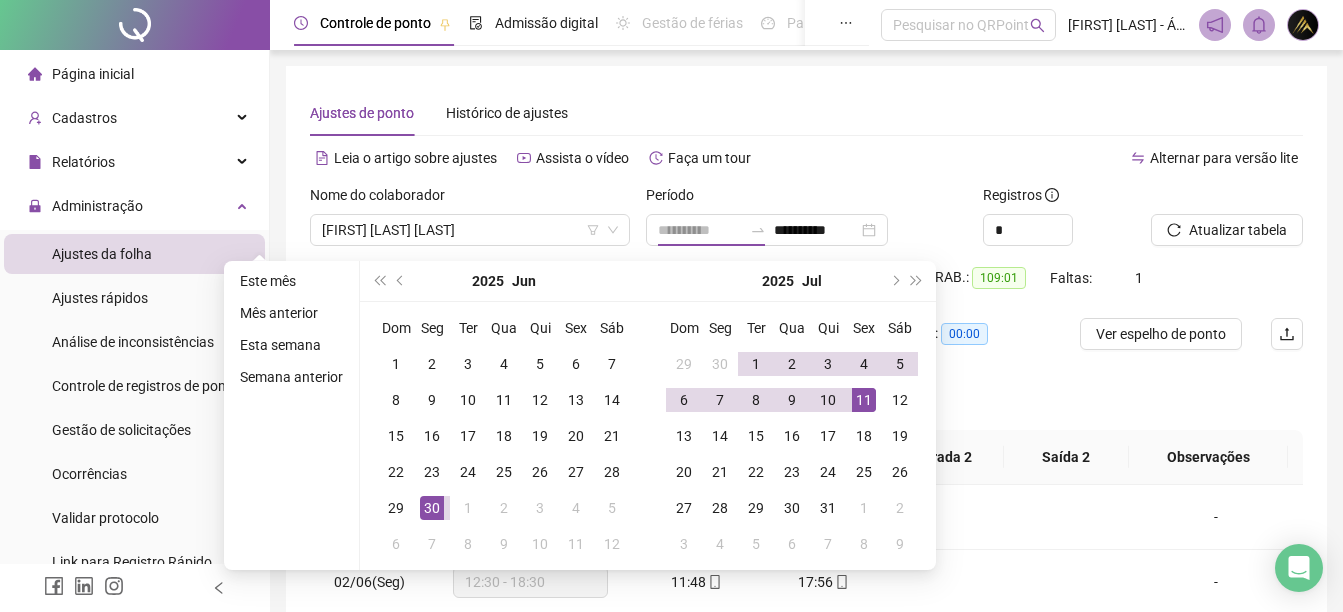 click on "11" at bounding box center (864, 400) 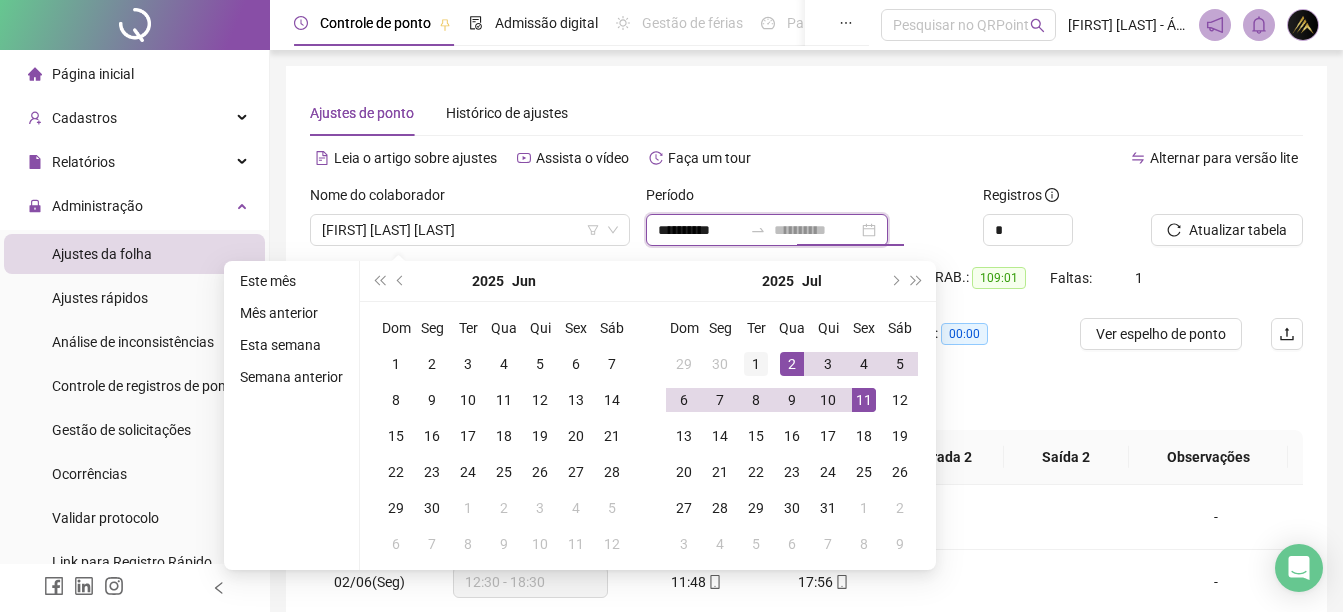 type on "**********" 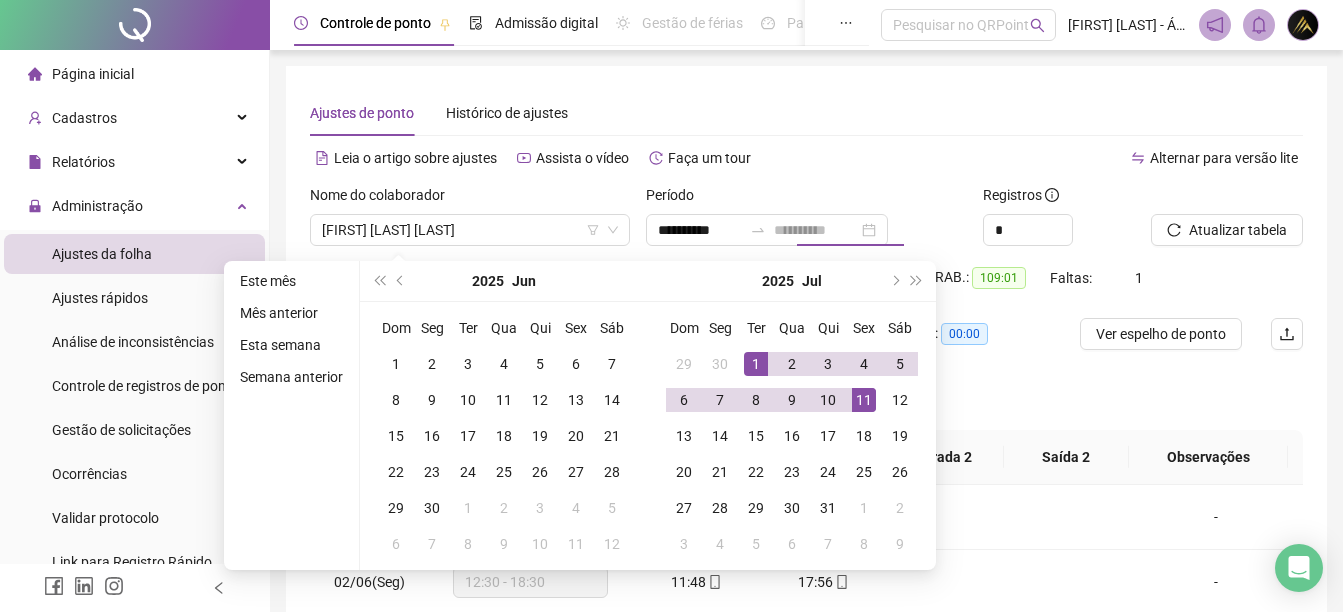click on "1" at bounding box center (756, 364) 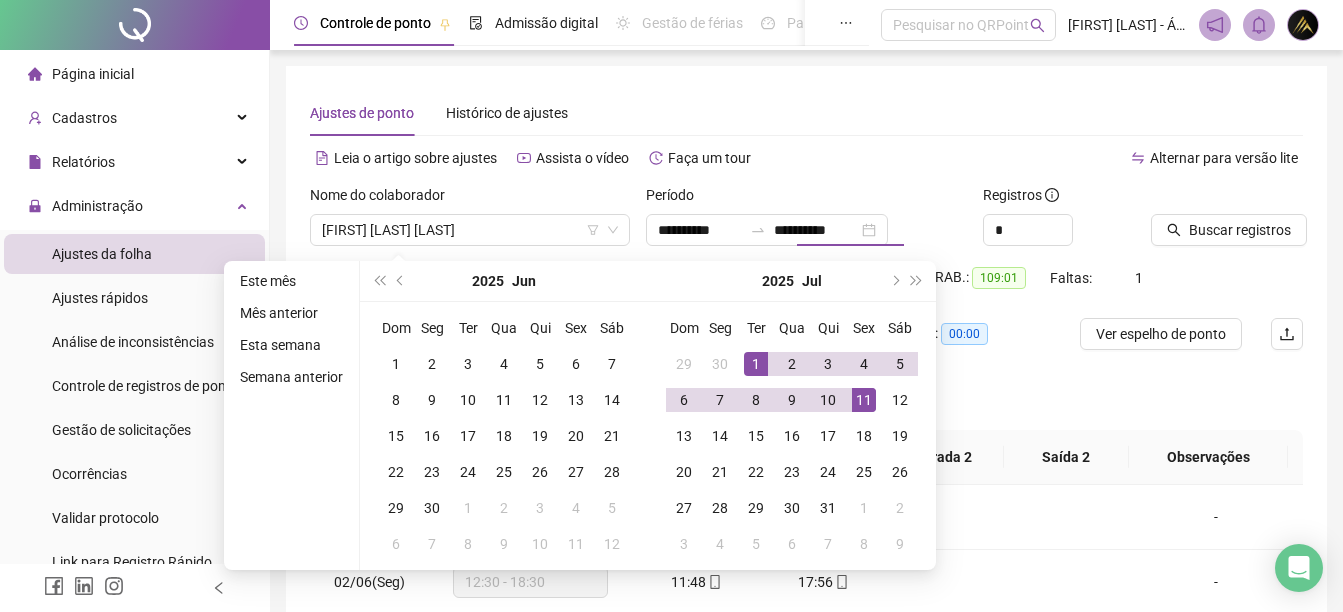 type on "**********" 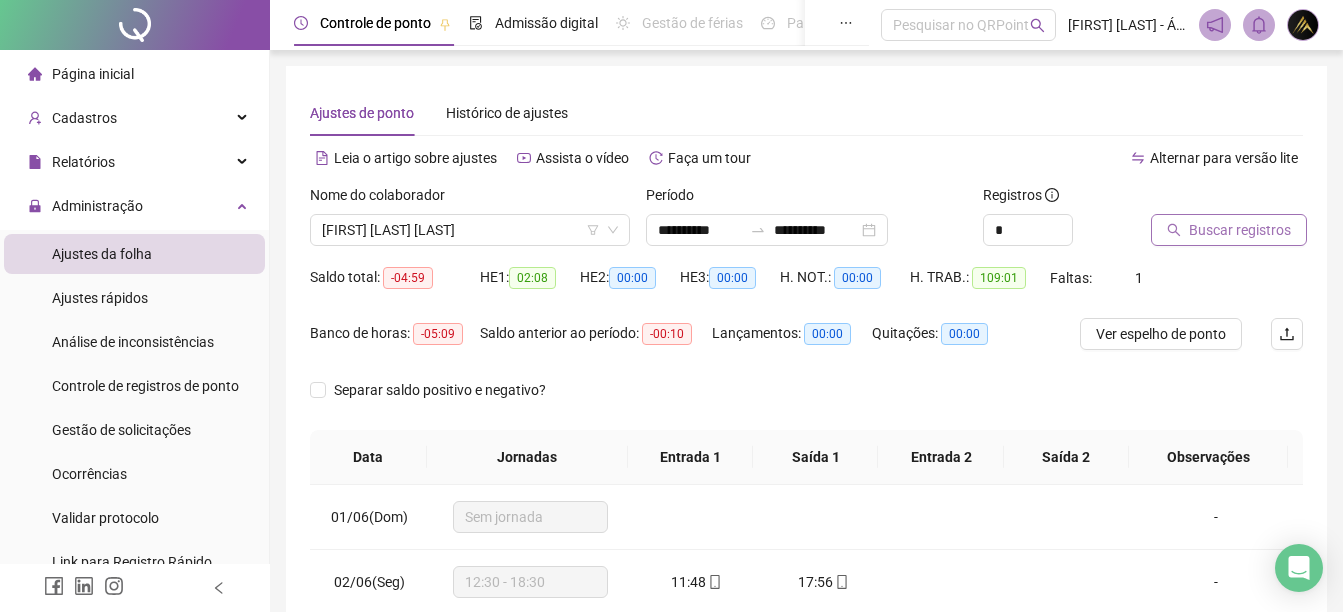 click on "Buscar registros" at bounding box center [1229, 230] 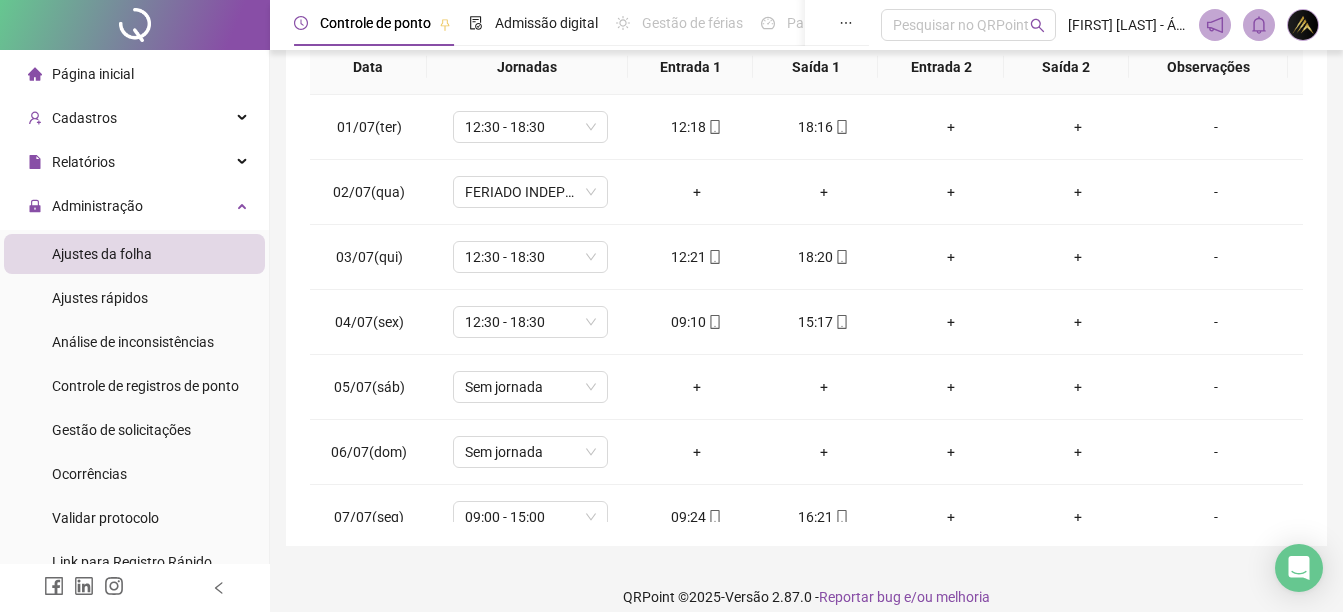 scroll, scrollTop: 410, scrollLeft: 0, axis: vertical 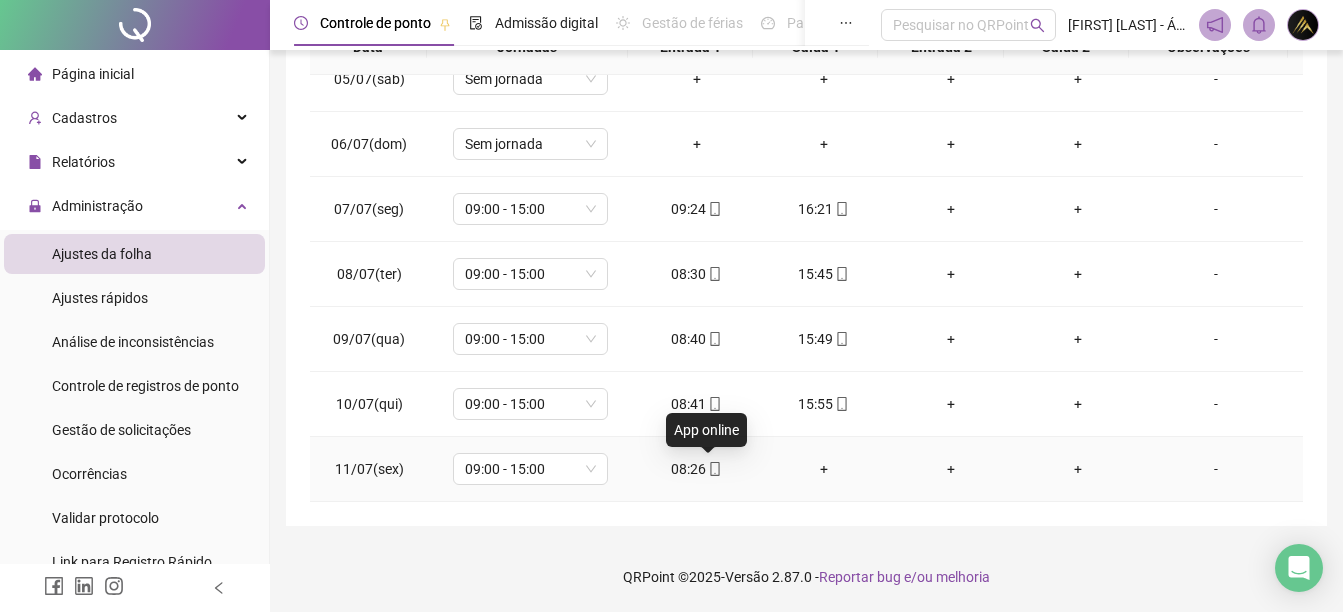click 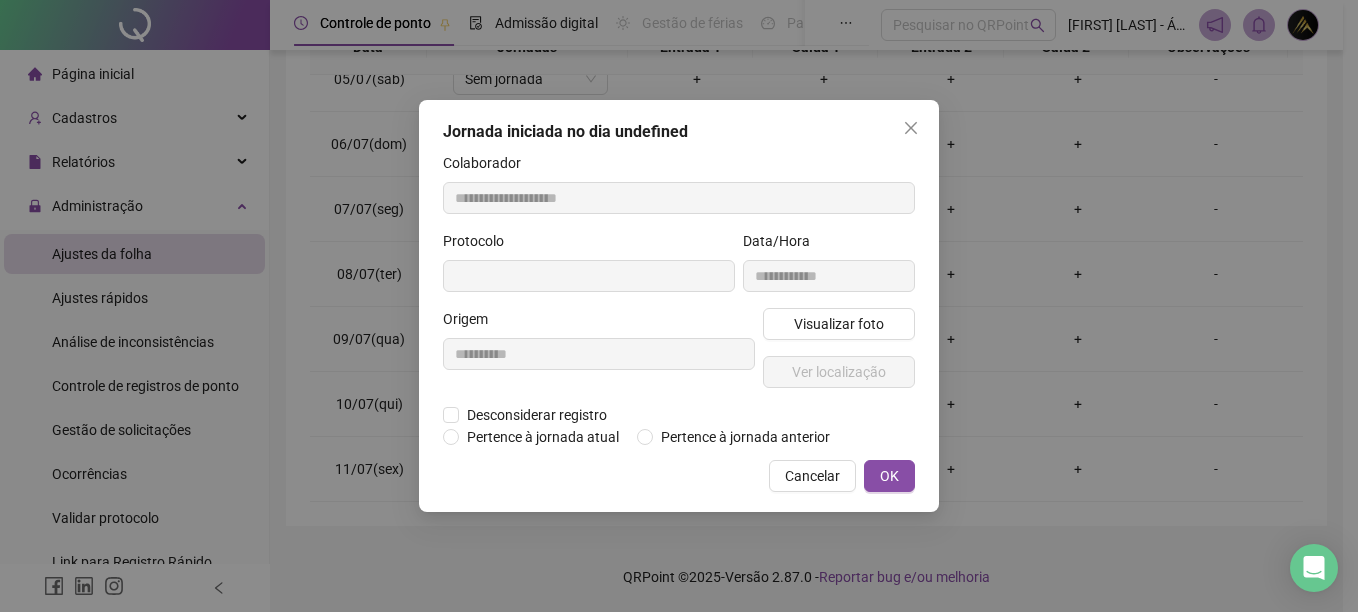 type on "**********" 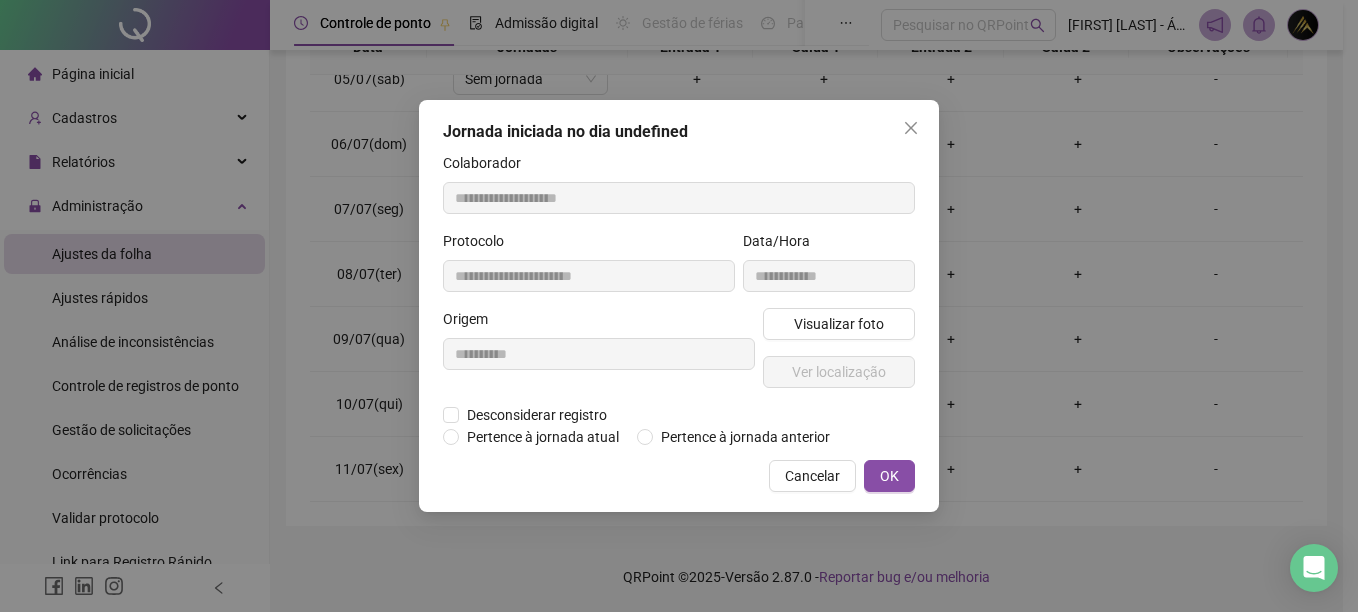 type on "**********" 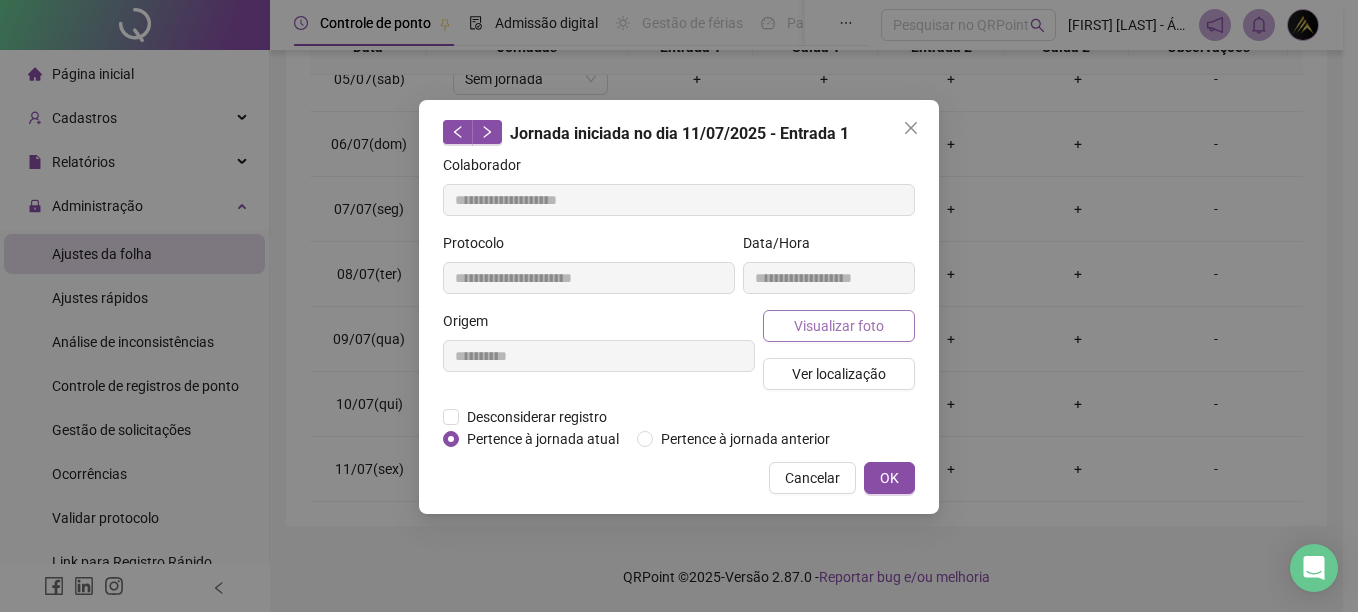 click on "Visualizar foto" at bounding box center (839, 326) 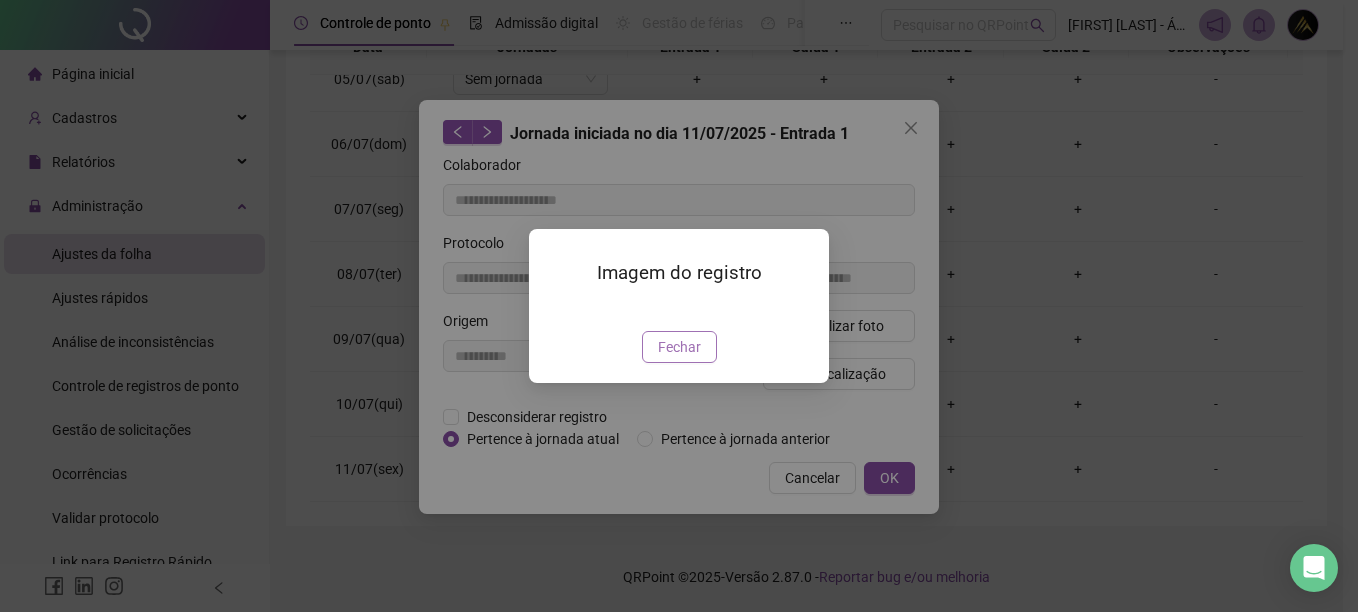 click on "Fechar" at bounding box center (679, 347) 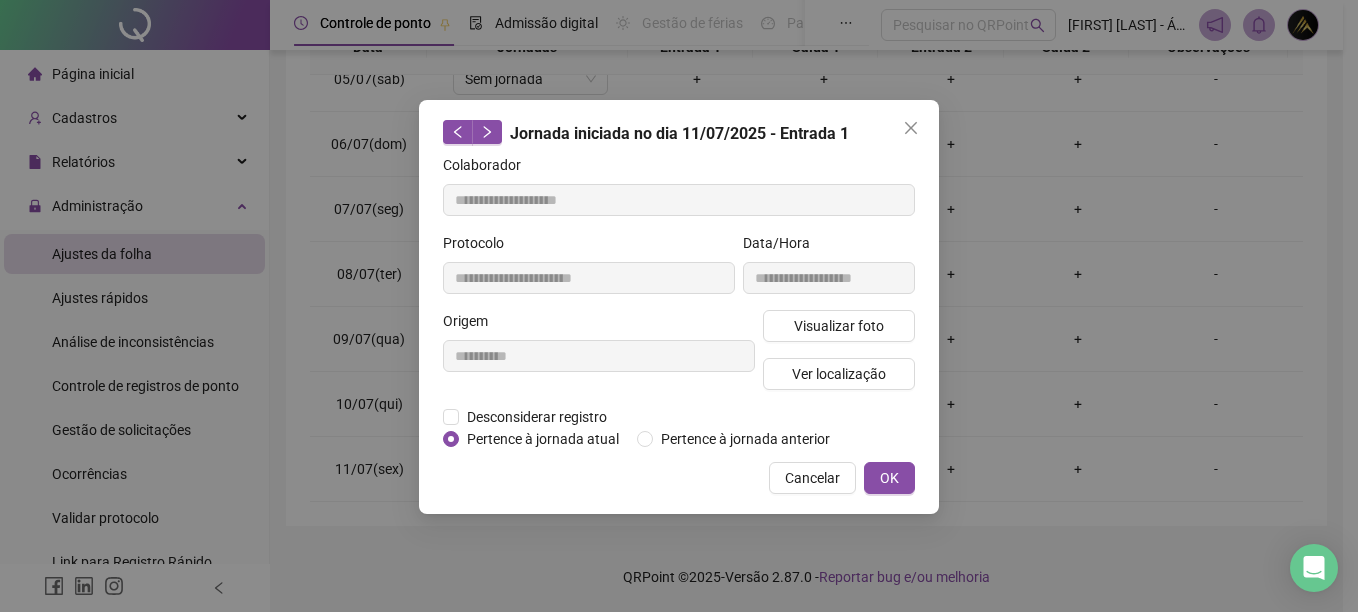 click on "**********" at bounding box center [679, 307] 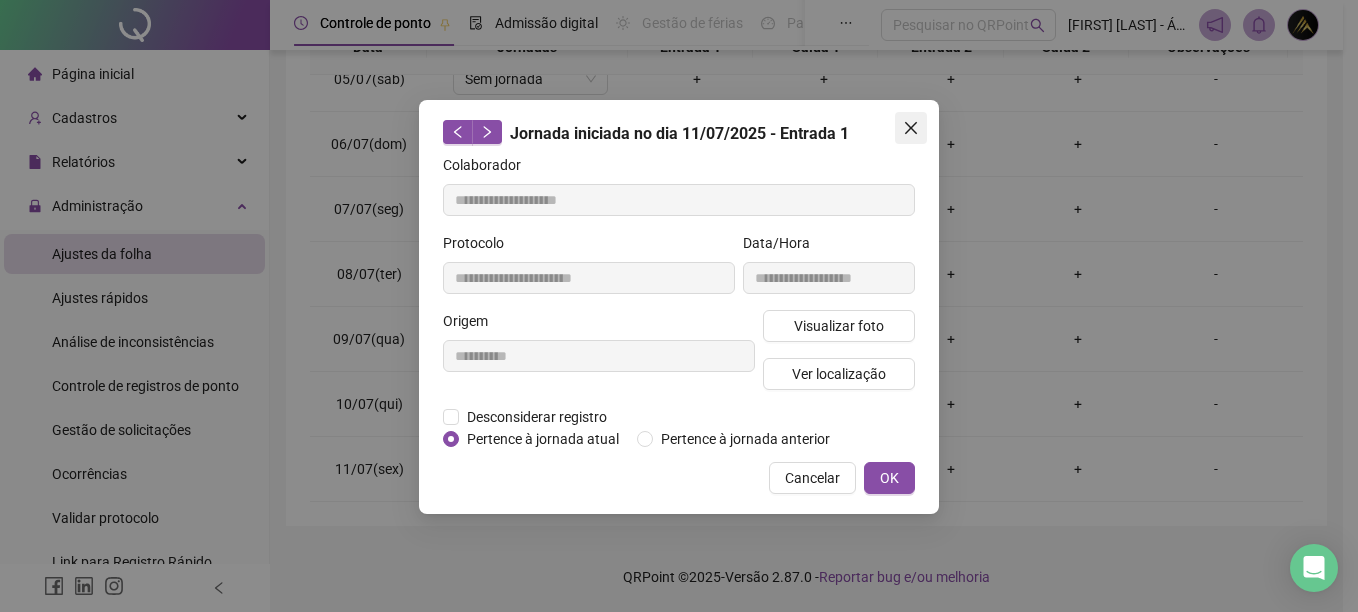 click 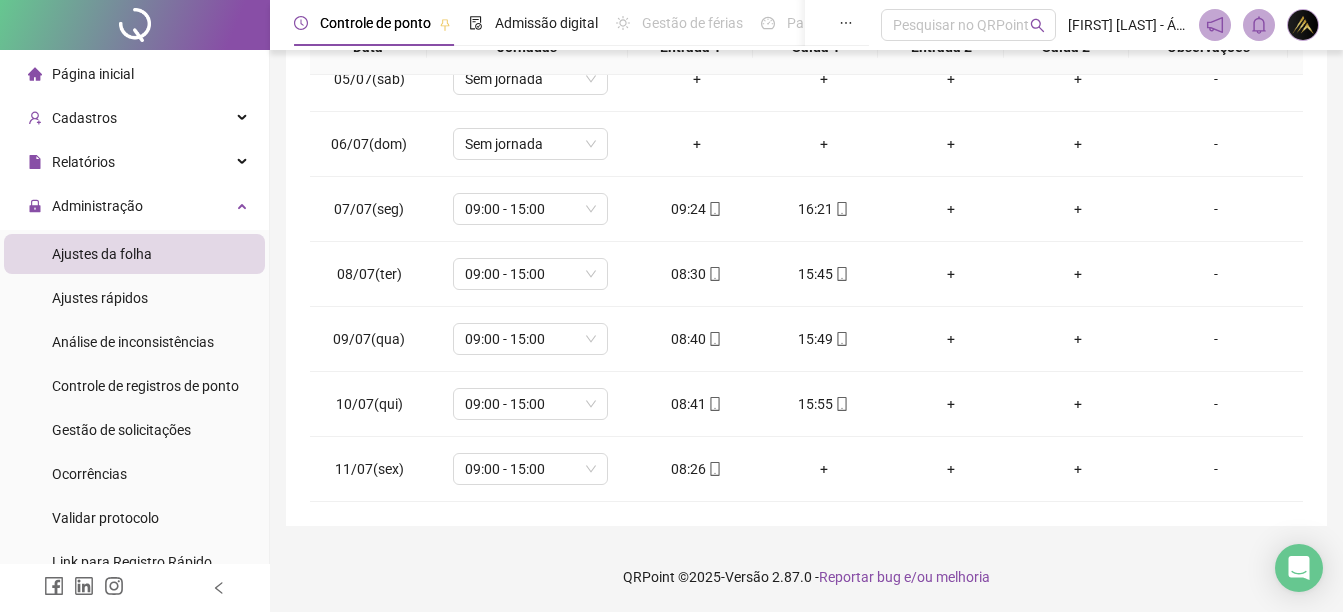 scroll, scrollTop: 121, scrollLeft: 0, axis: vertical 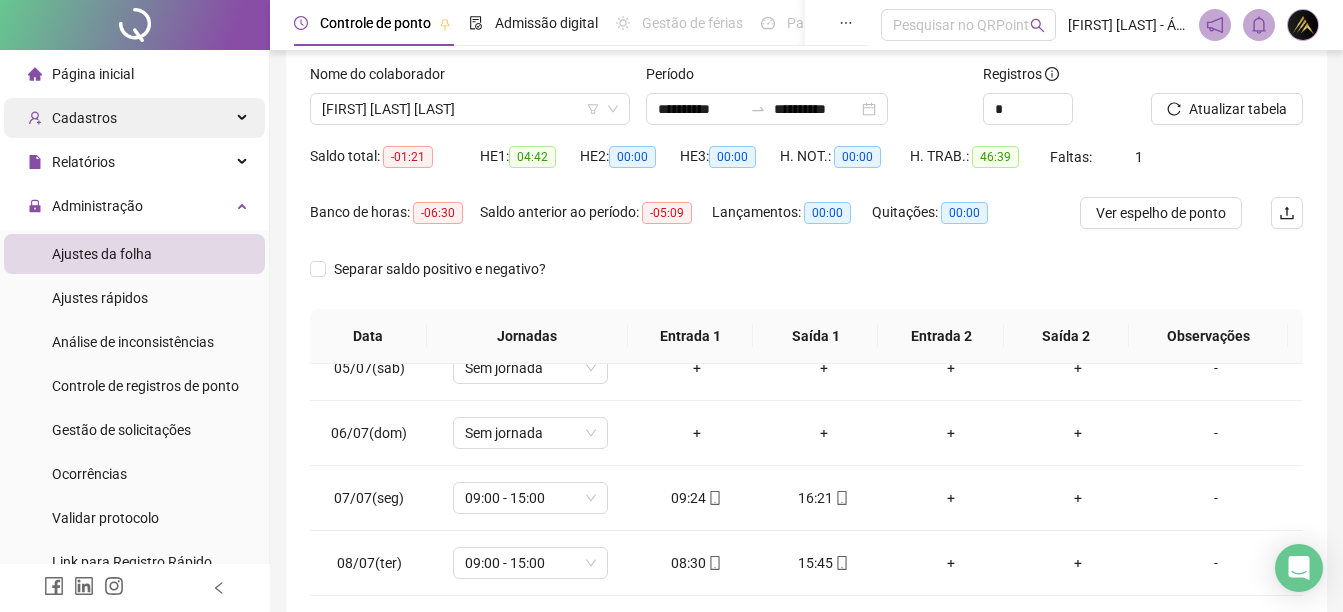 click on "Cadastros" at bounding box center [134, 118] 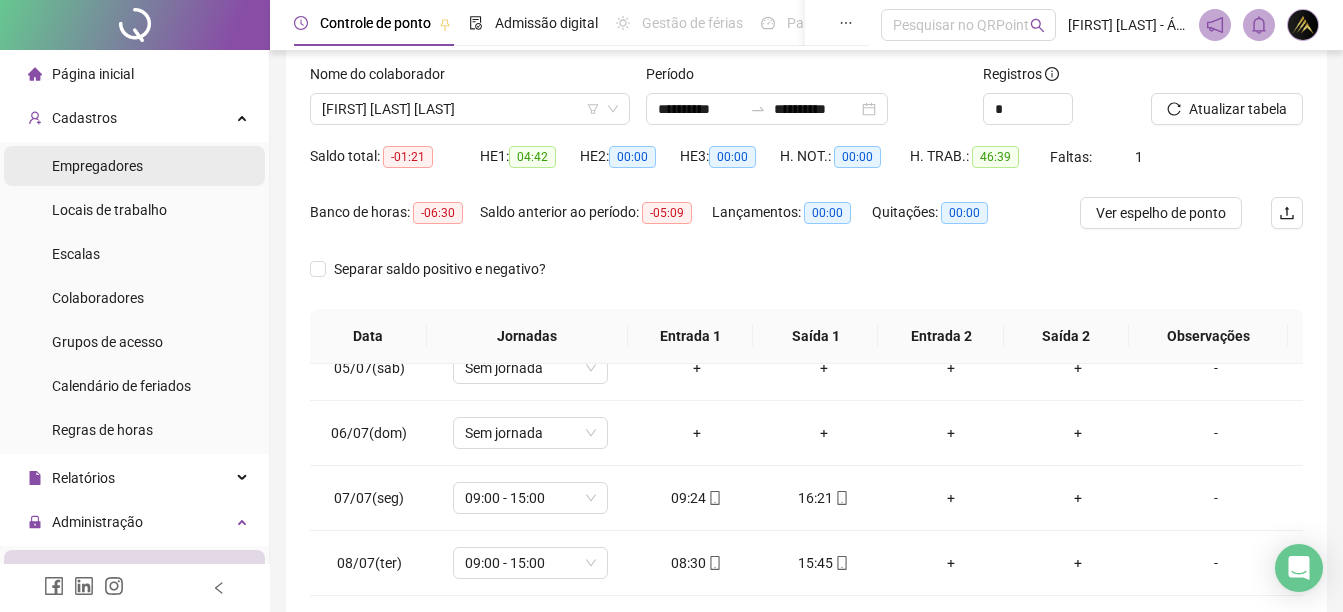 click on "Empregadores" at bounding box center [134, 166] 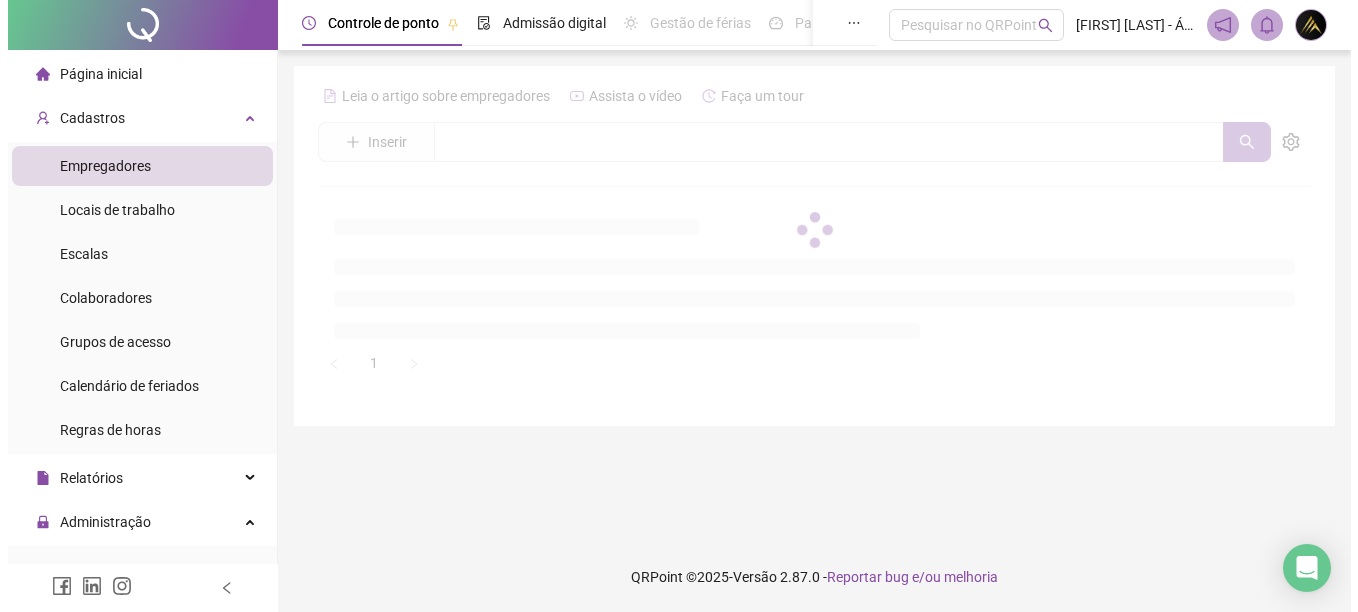 scroll, scrollTop: 0, scrollLeft: 0, axis: both 